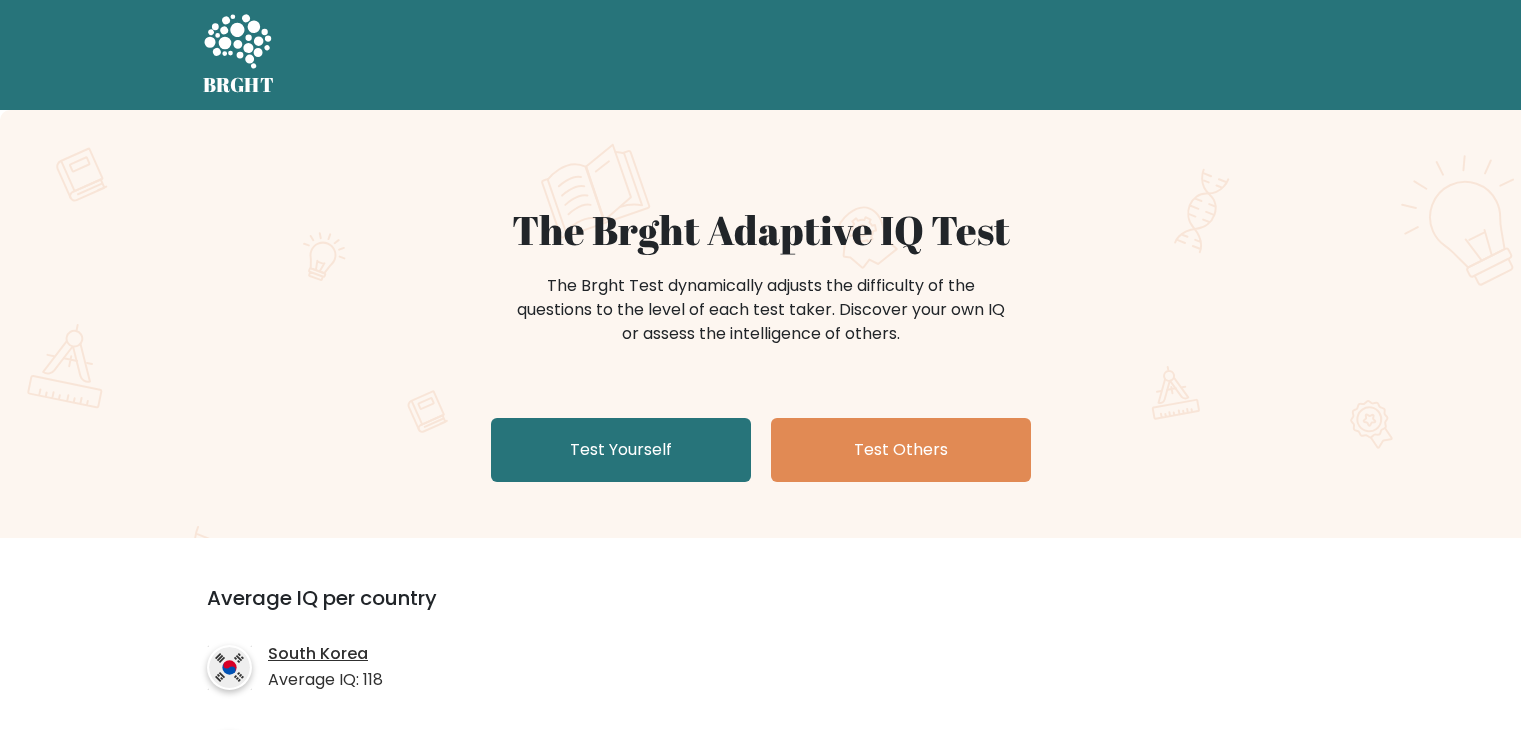 scroll, scrollTop: 0, scrollLeft: 0, axis: both 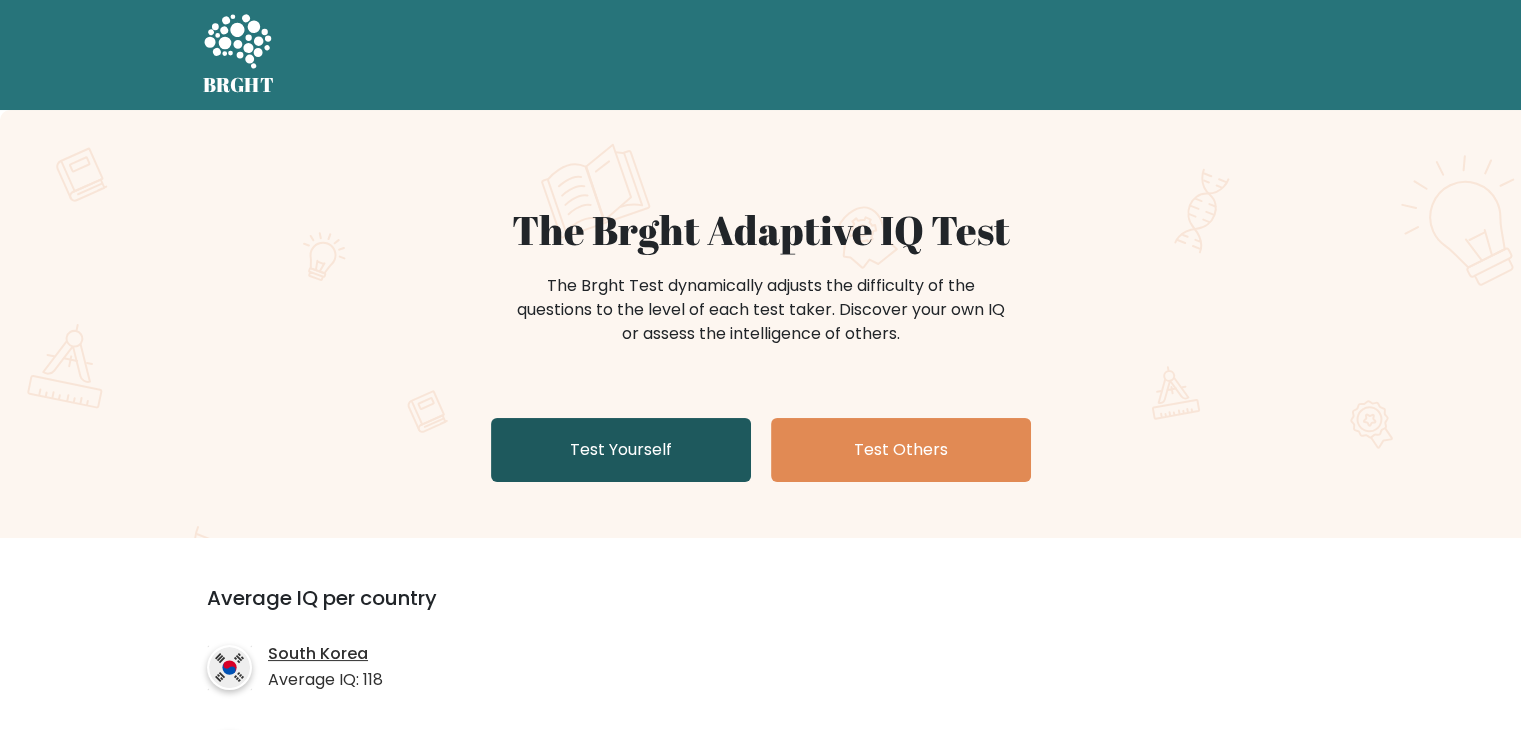 click on "Test Yourself" at bounding box center [621, 450] 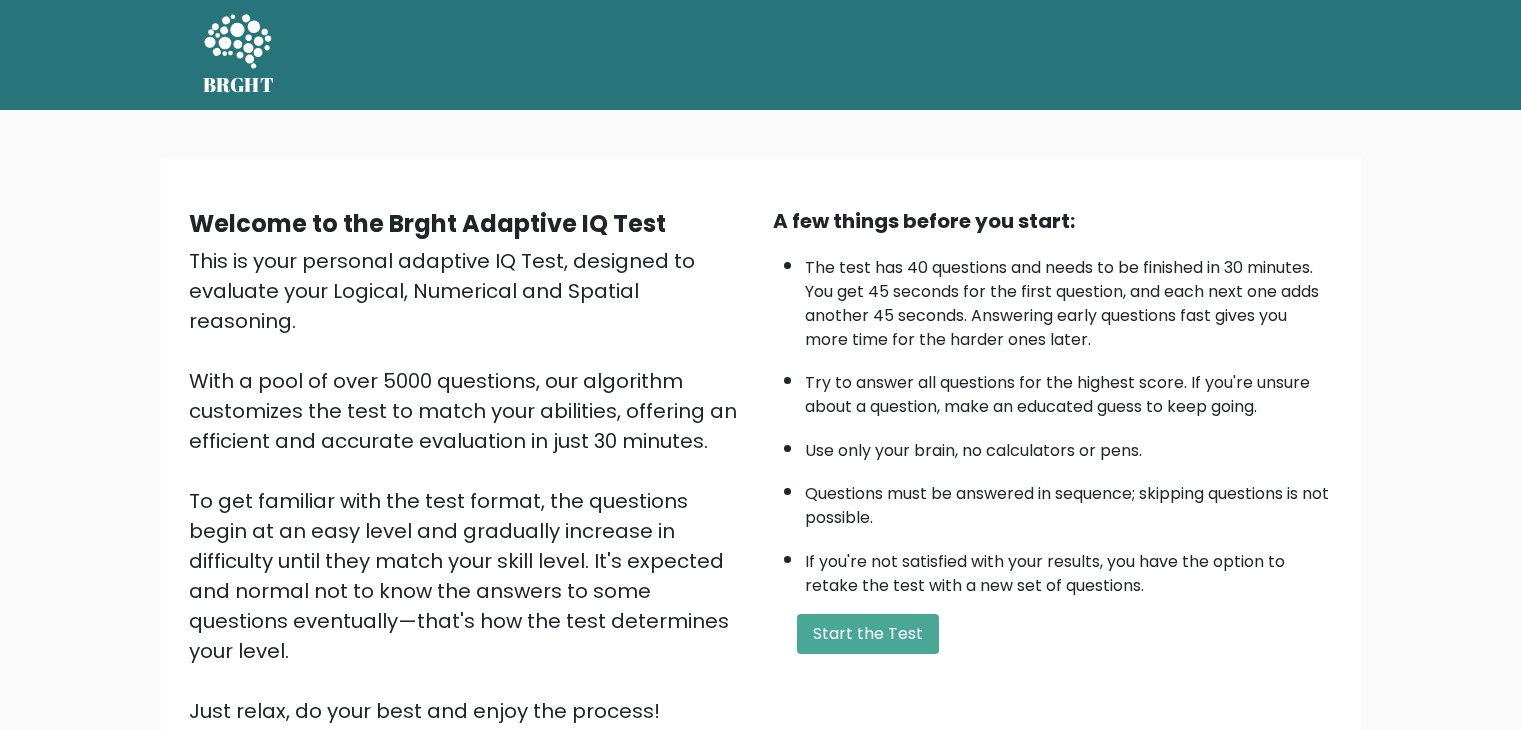 scroll, scrollTop: 0, scrollLeft: 0, axis: both 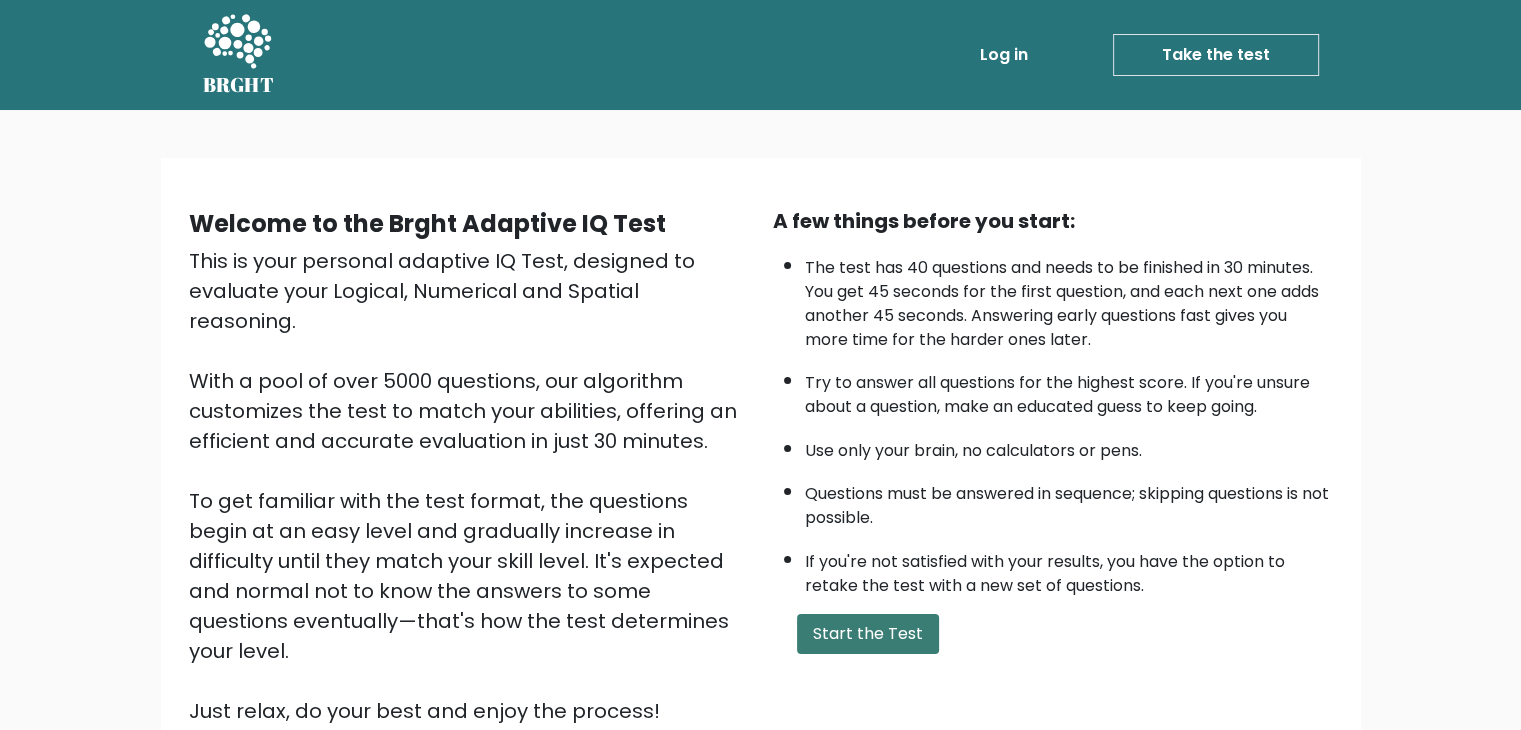click on "Start the Test" at bounding box center (868, 634) 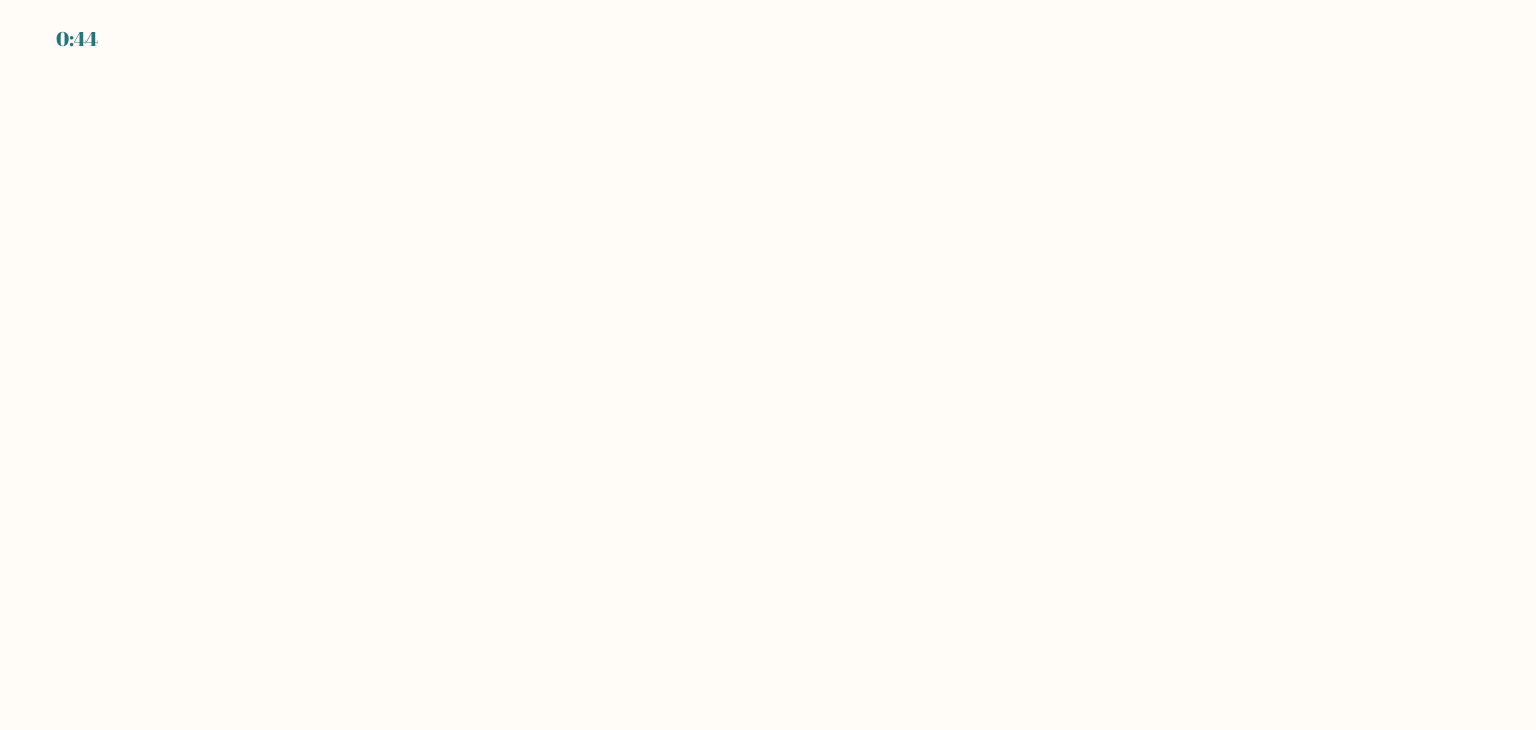 scroll, scrollTop: 0, scrollLeft: 0, axis: both 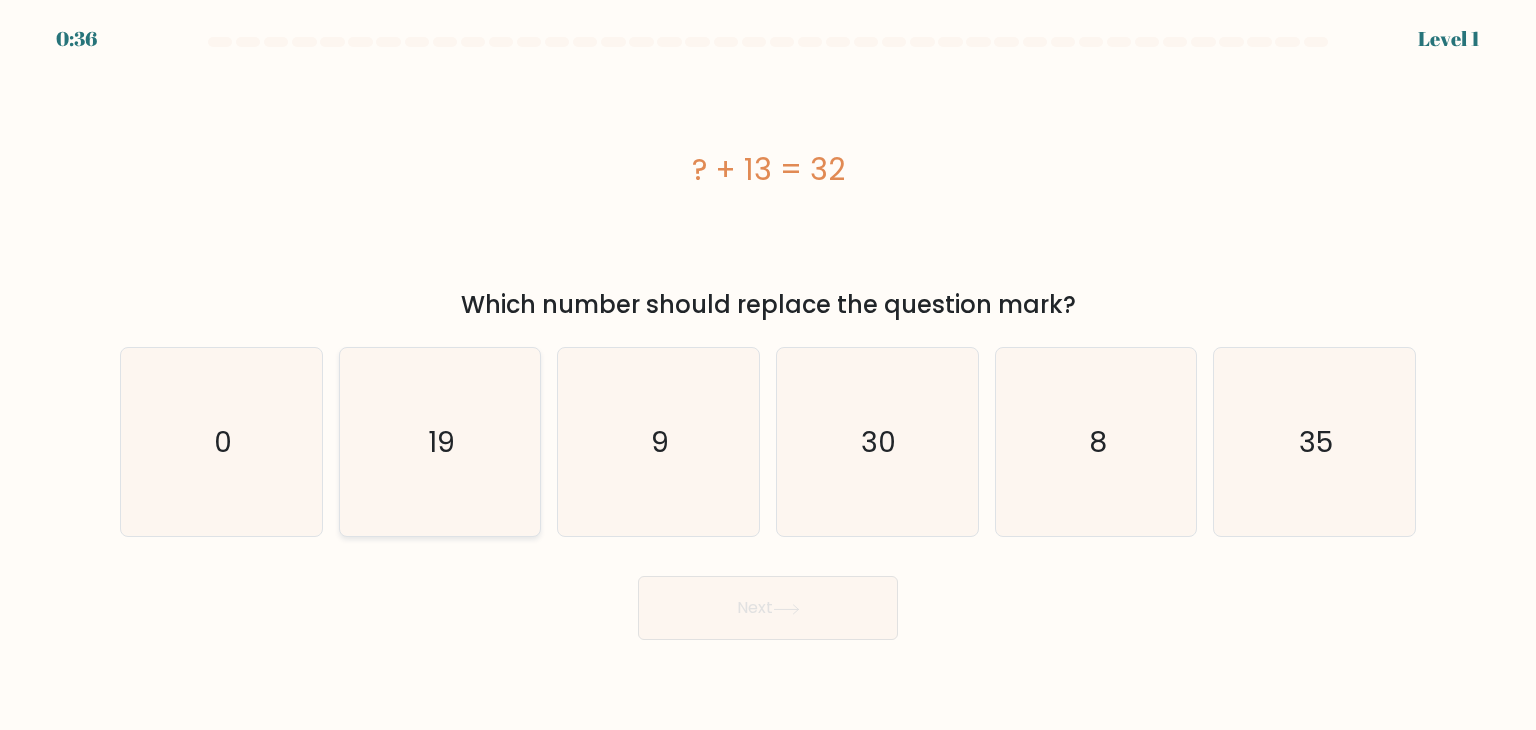 click on "19" at bounding box center (440, 442) 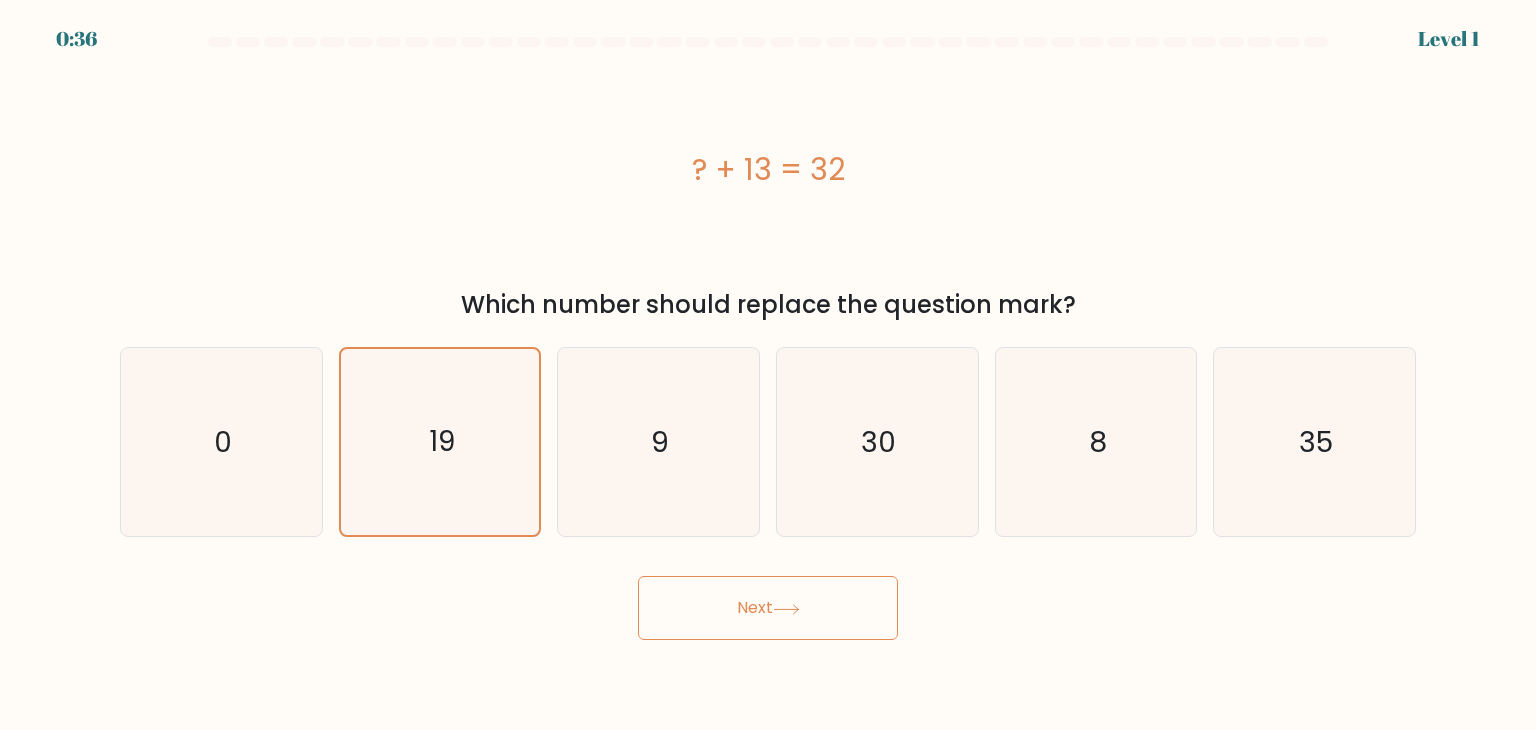 click at bounding box center [786, 609] 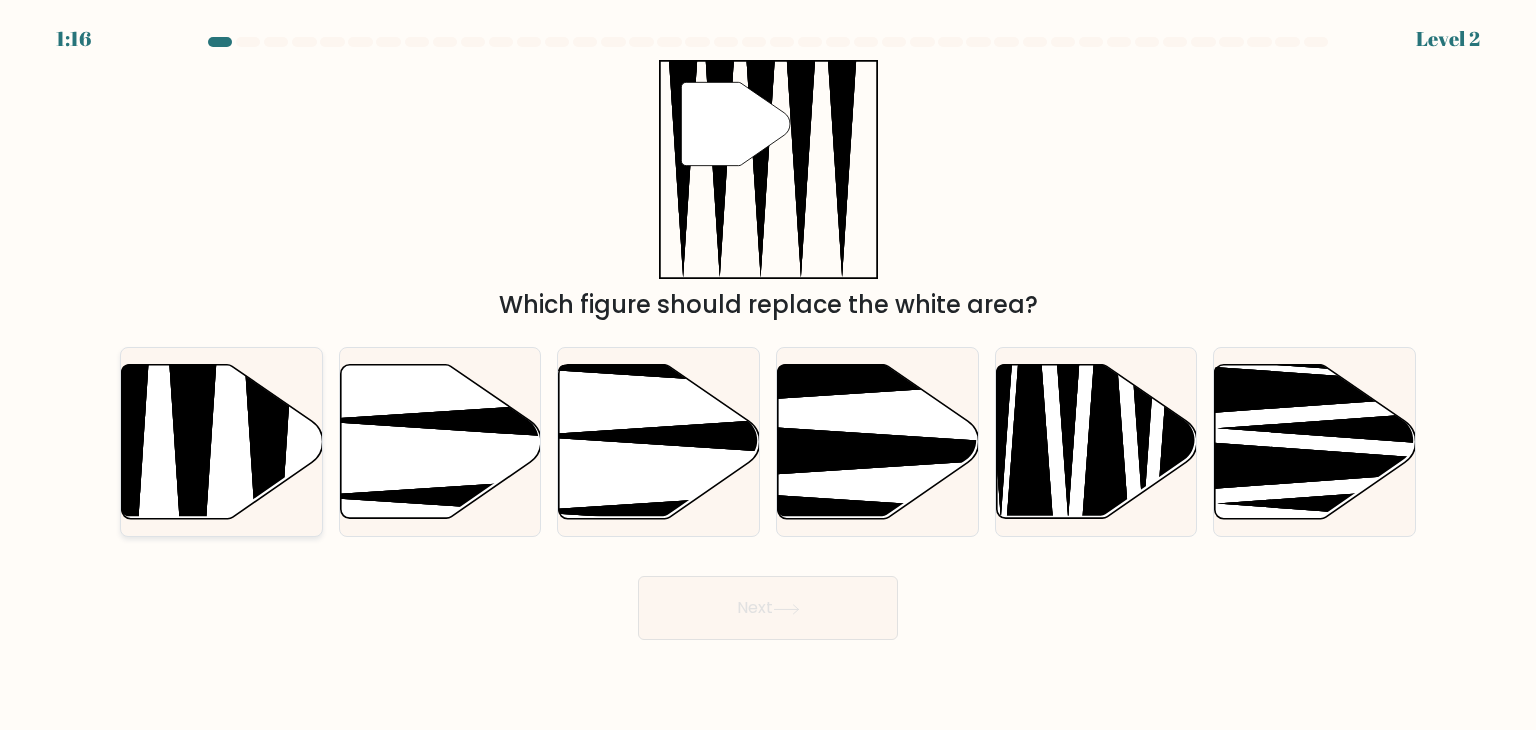 click at bounding box center [193, 525] 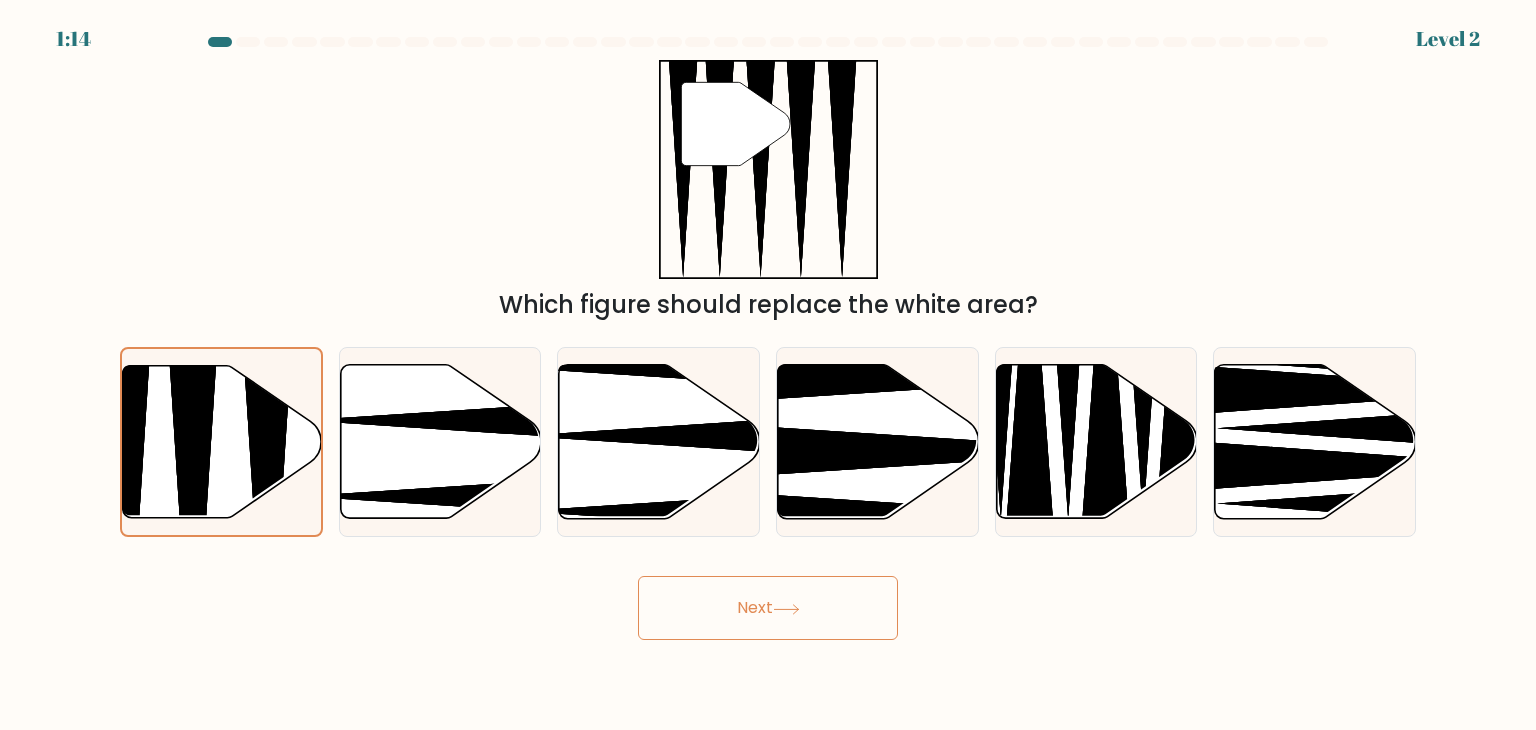 click on "Next" at bounding box center [768, 608] 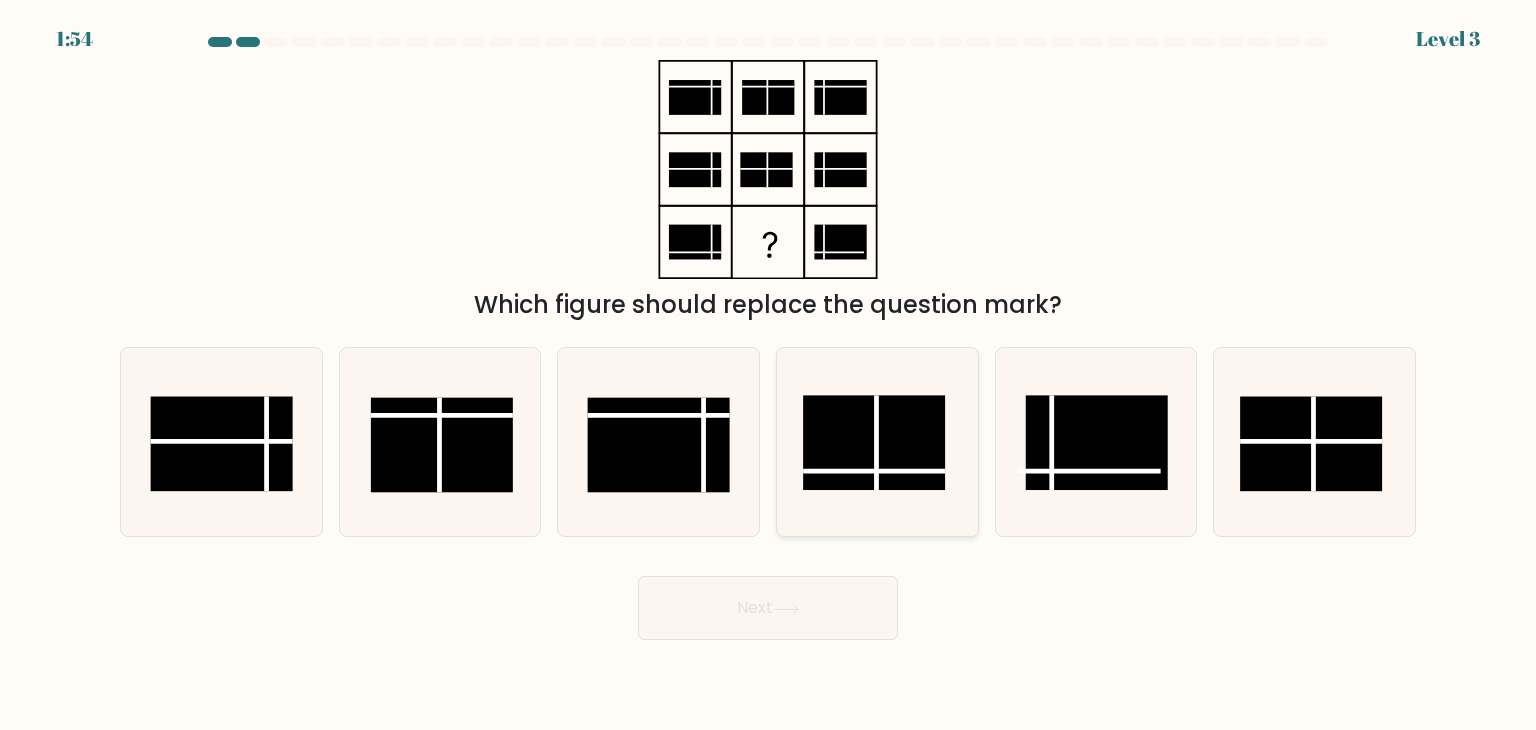 click at bounding box center (874, 471) 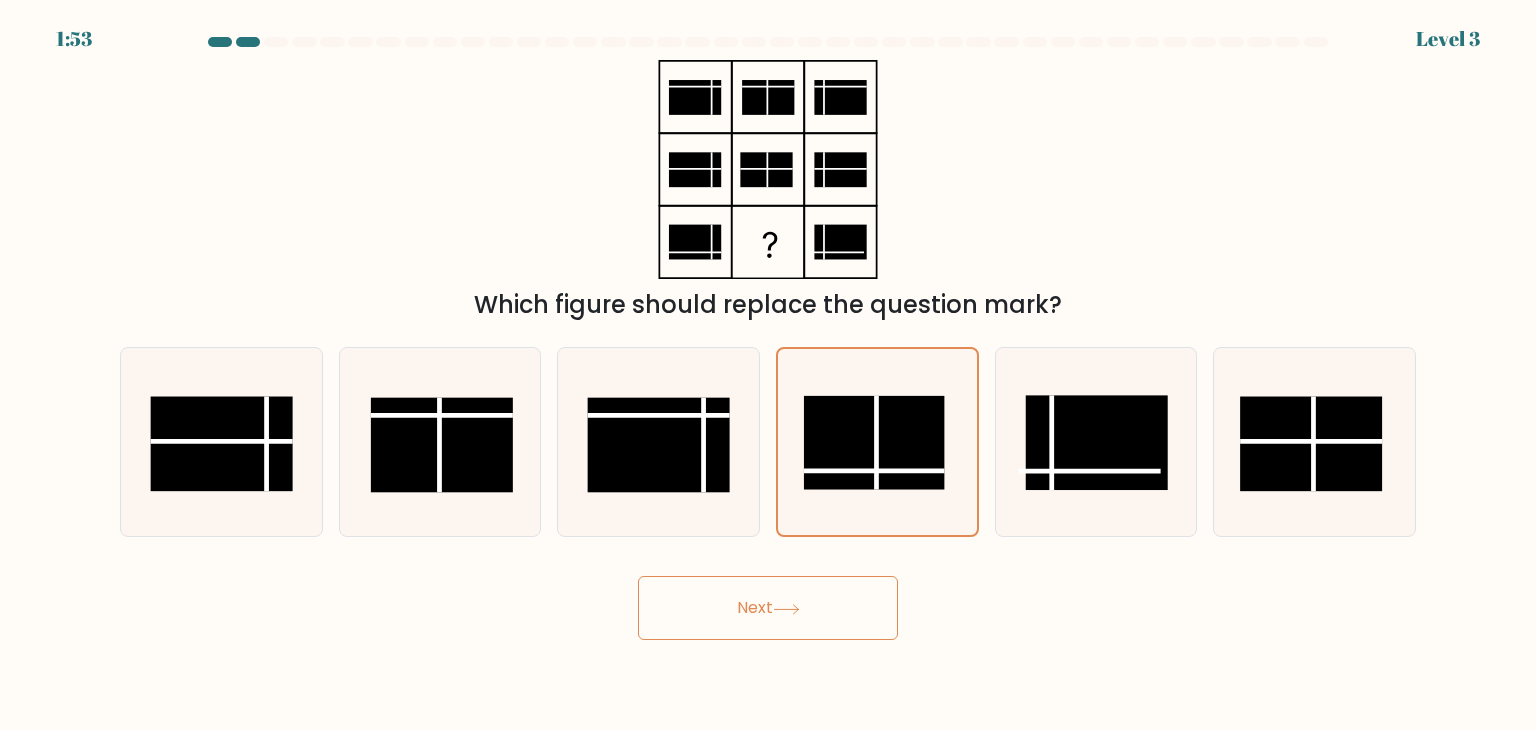 click on "Next" at bounding box center [768, 608] 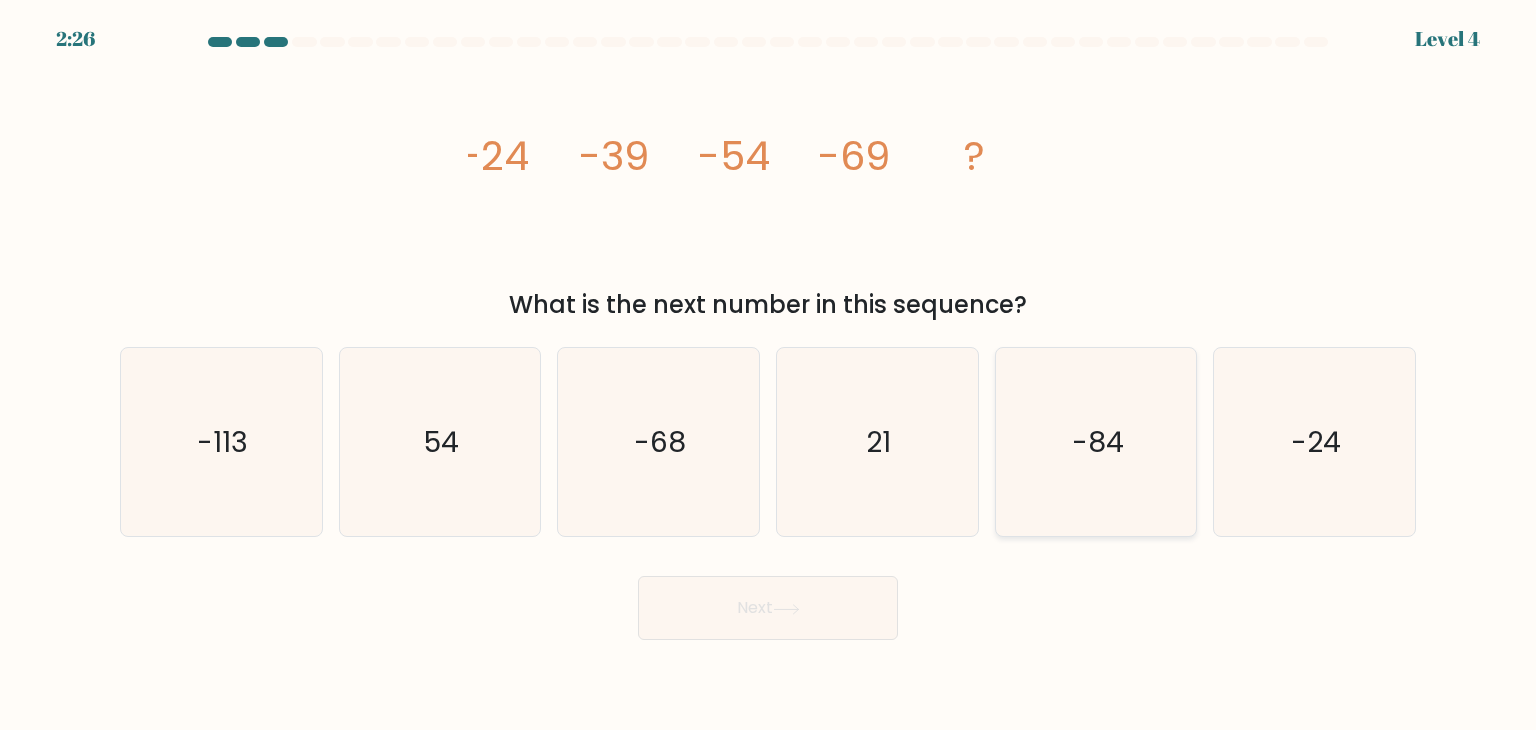click on "-84" at bounding box center [1096, 442] 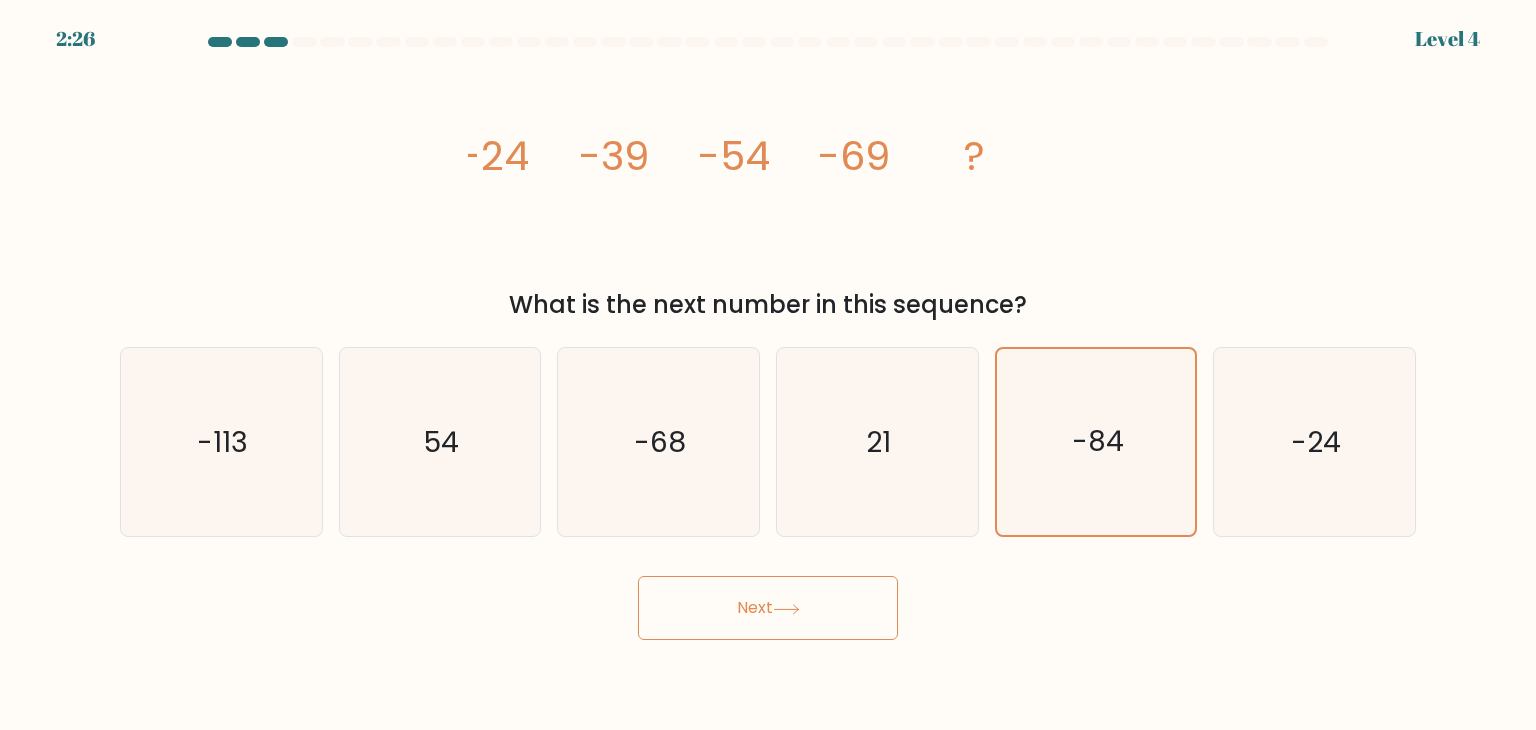 click at bounding box center [786, 609] 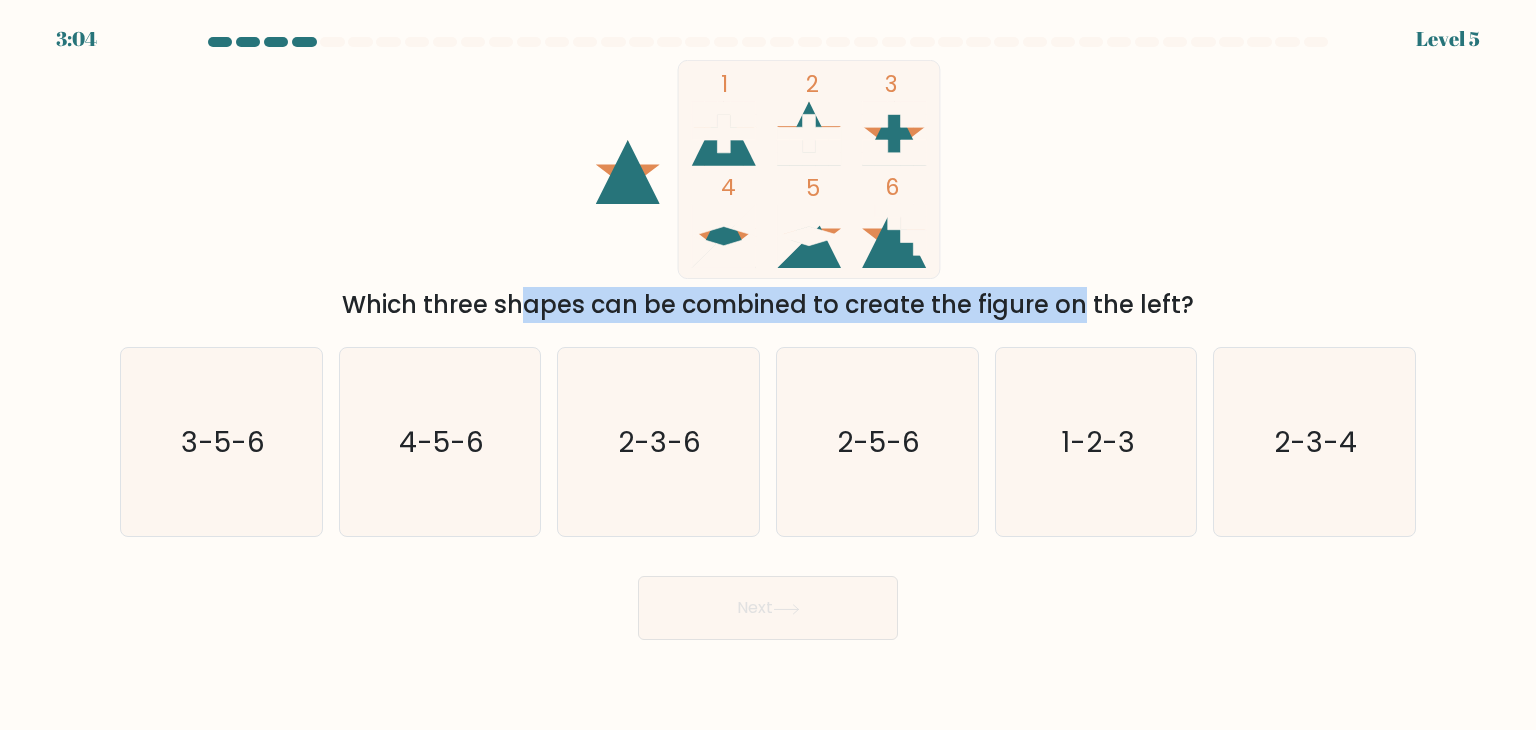 drag, startPoint x: 345, startPoint y: 305, endPoint x: 925, endPoint y: 282, distance: 580.4559 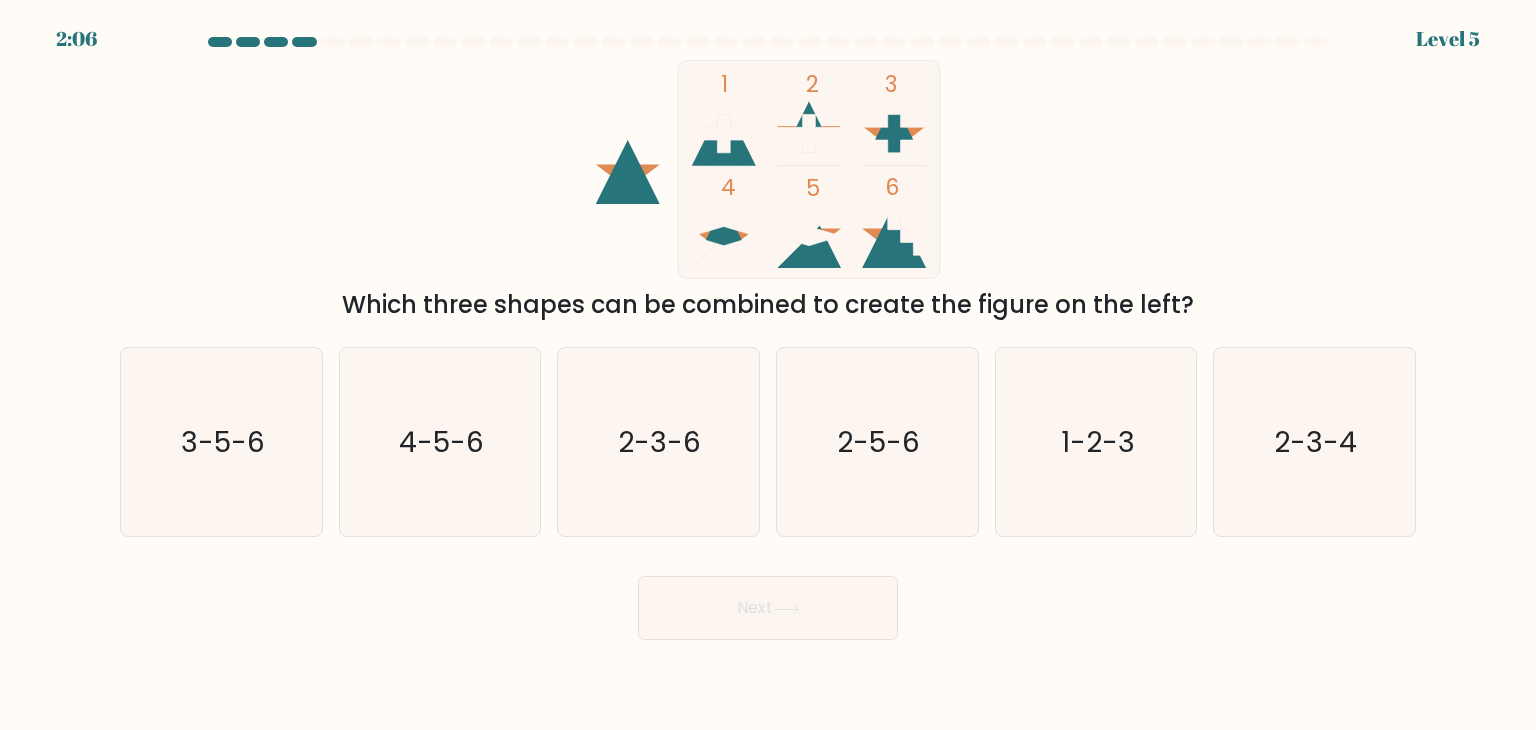 click on "1
2
3
4
5
6" at bounding box center (768, 169) 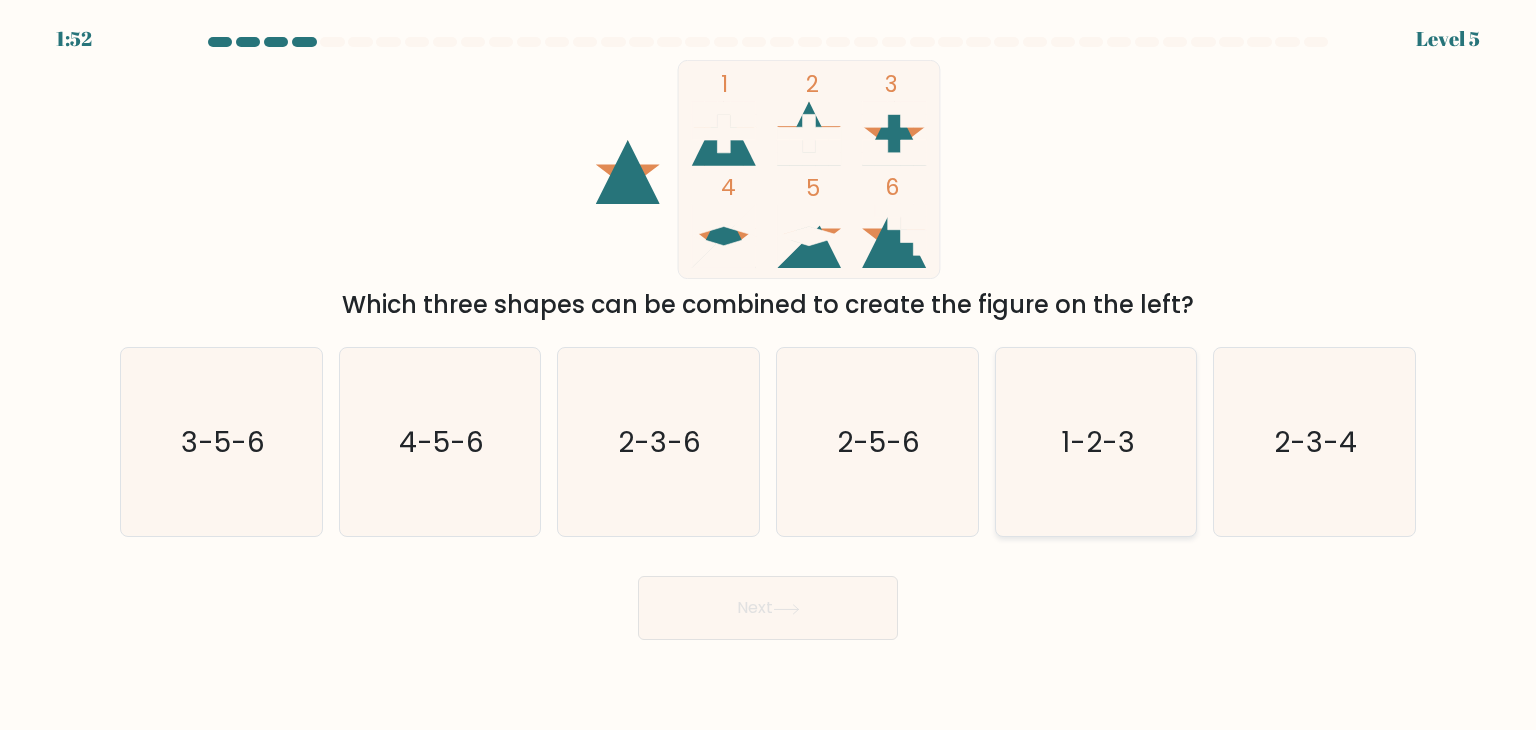 click on "1-2-3" at bounding box center [1096, 442] 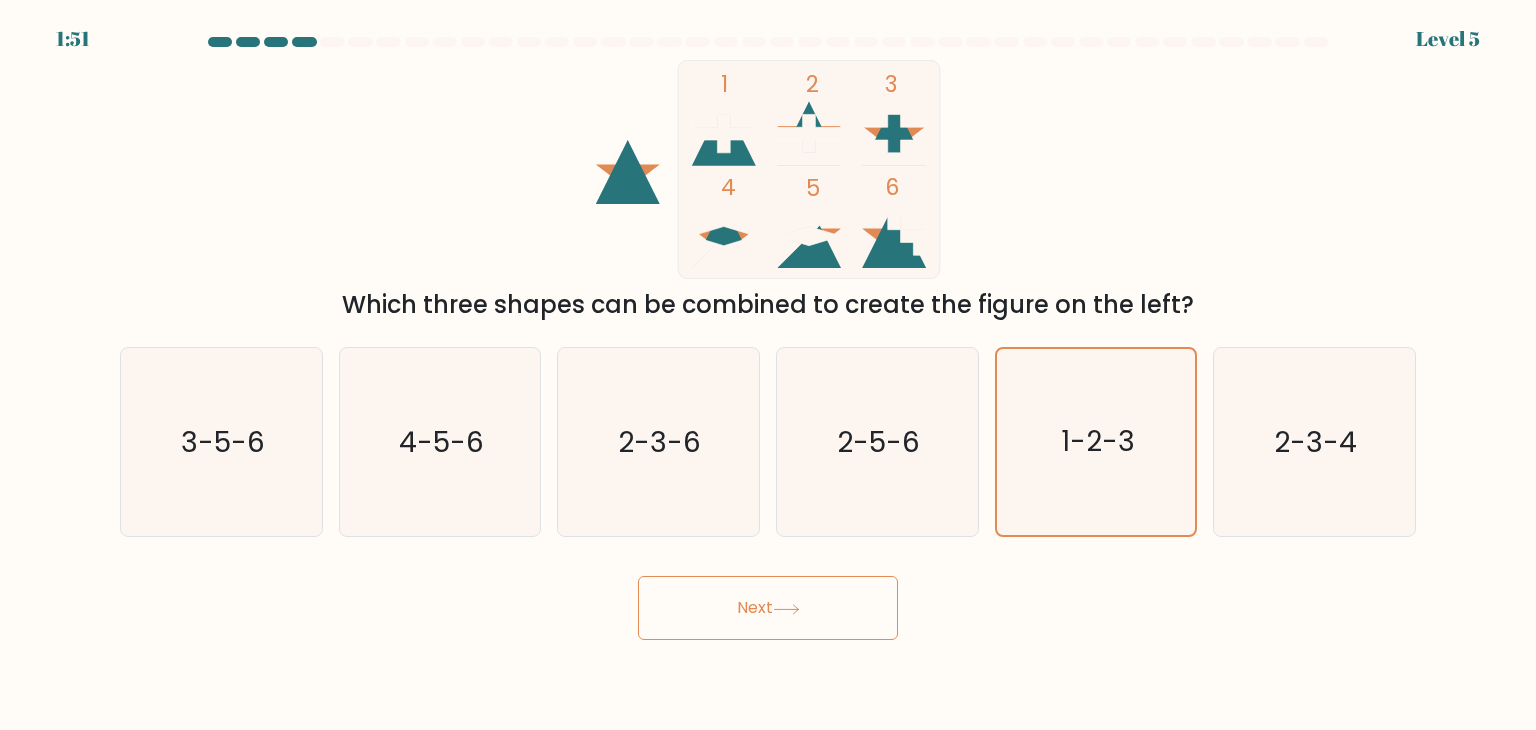 click on "Next" at bounding box center [768, 608] 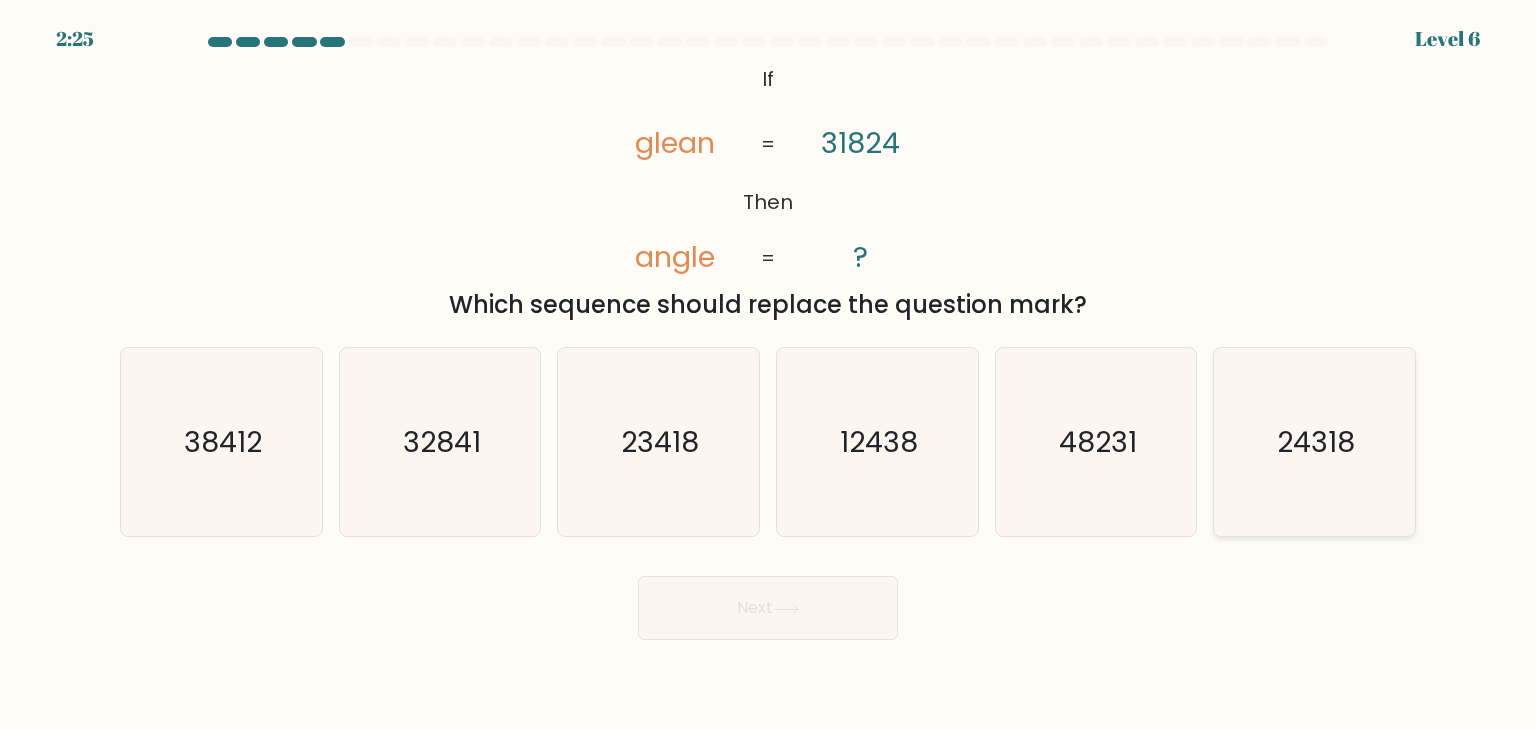 click on "24318" at bounding box center (1316, 442) 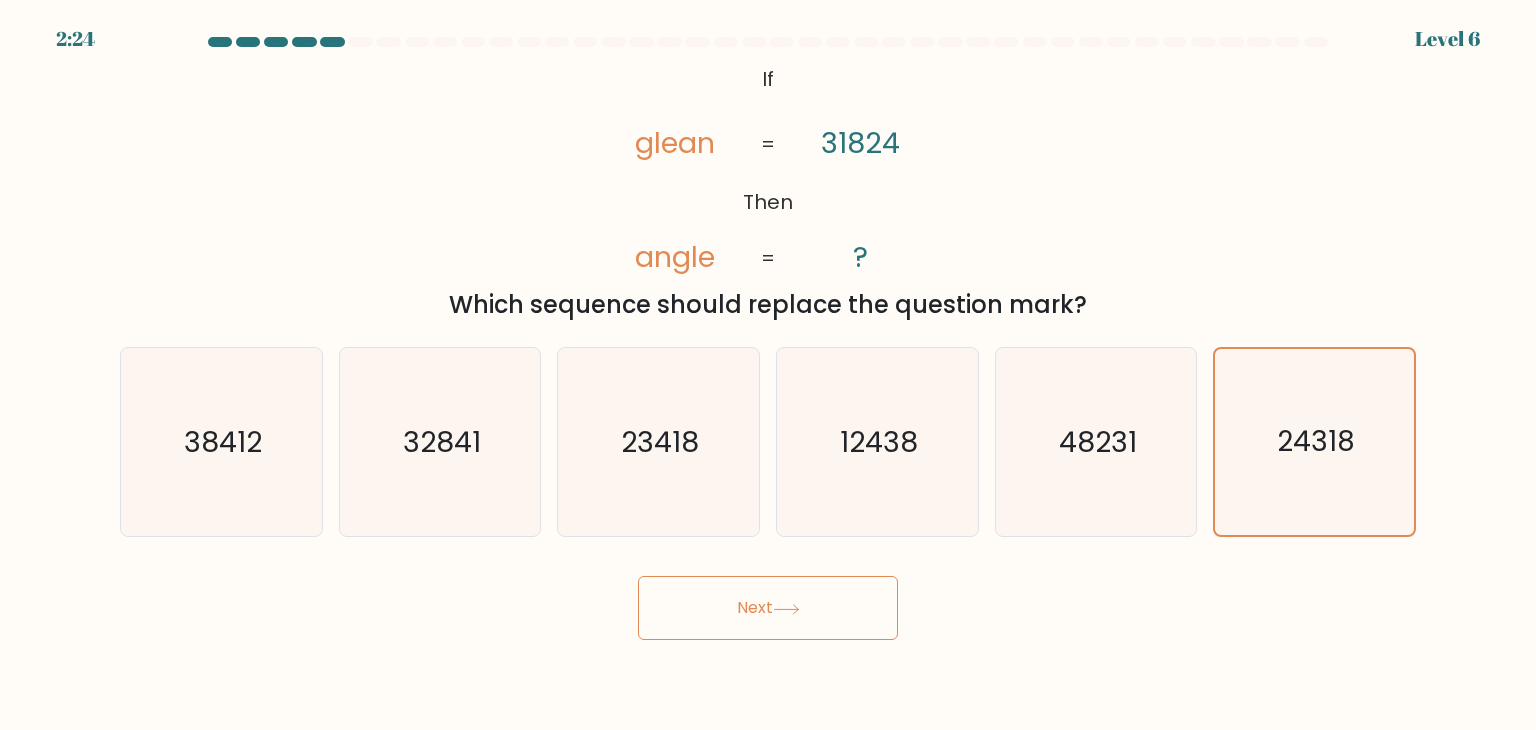 click on "Next" at bounding box center (768, 608) 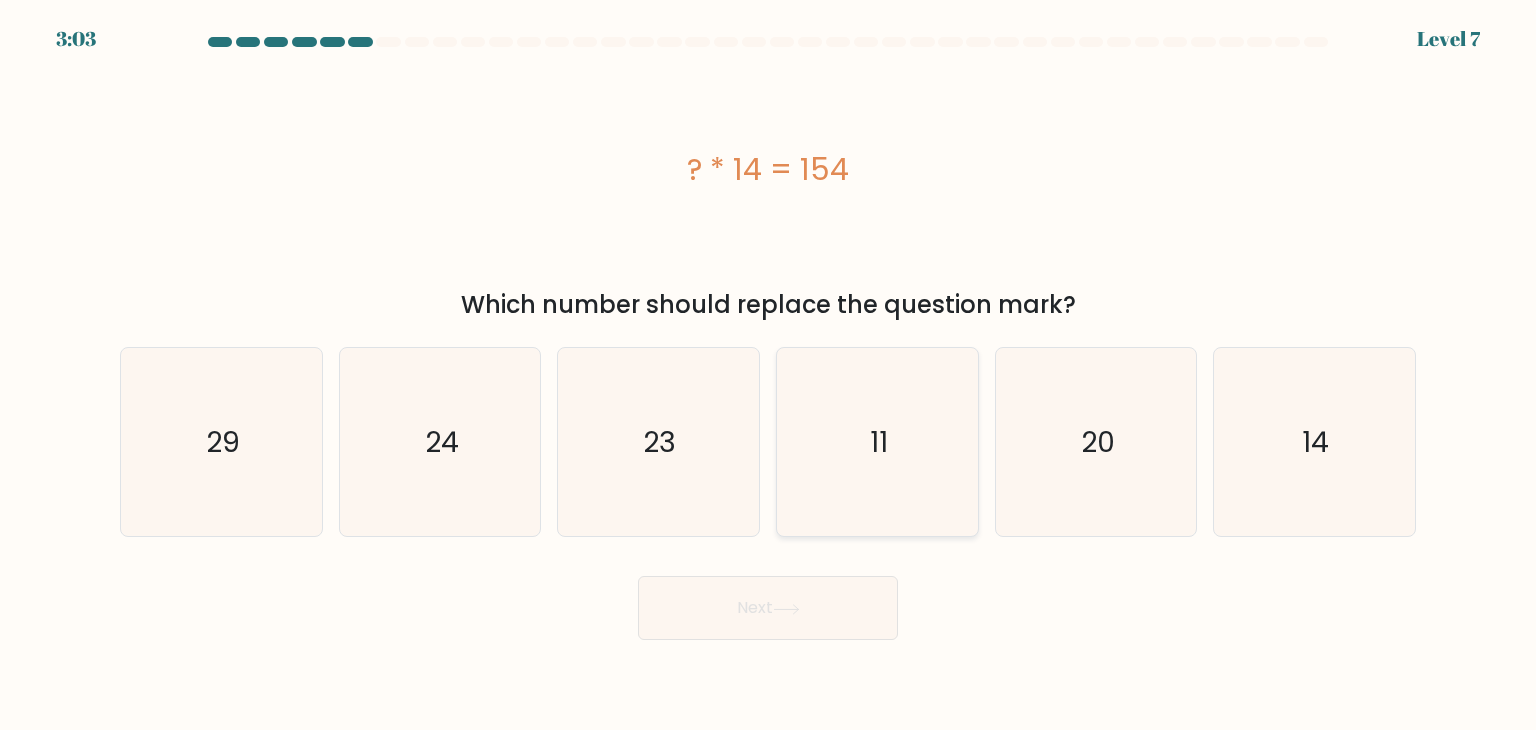 click on "11" at bounding box center (877, 442) 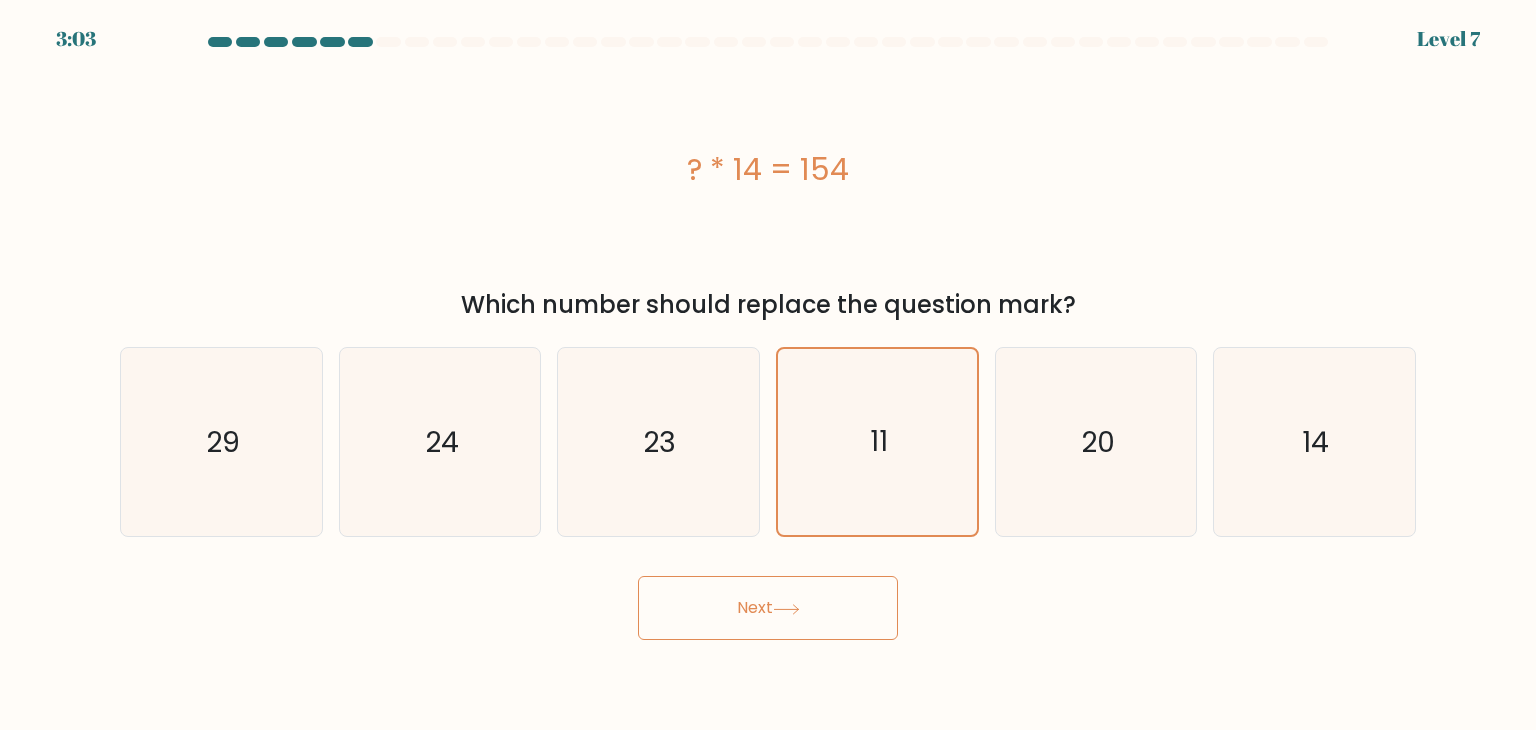 click on "Next" at bounding box center [768, 608] 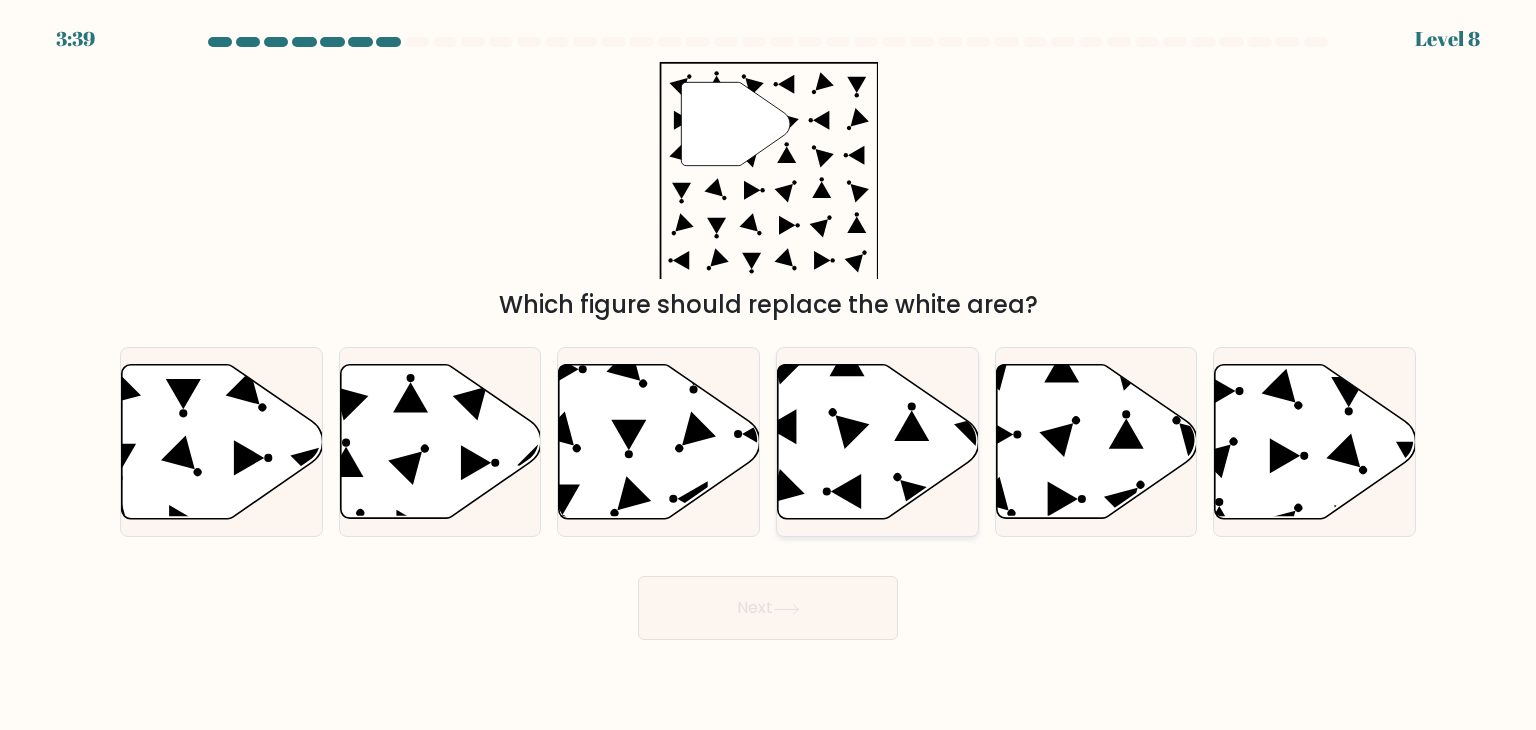 click at bounding box center (878, 442) 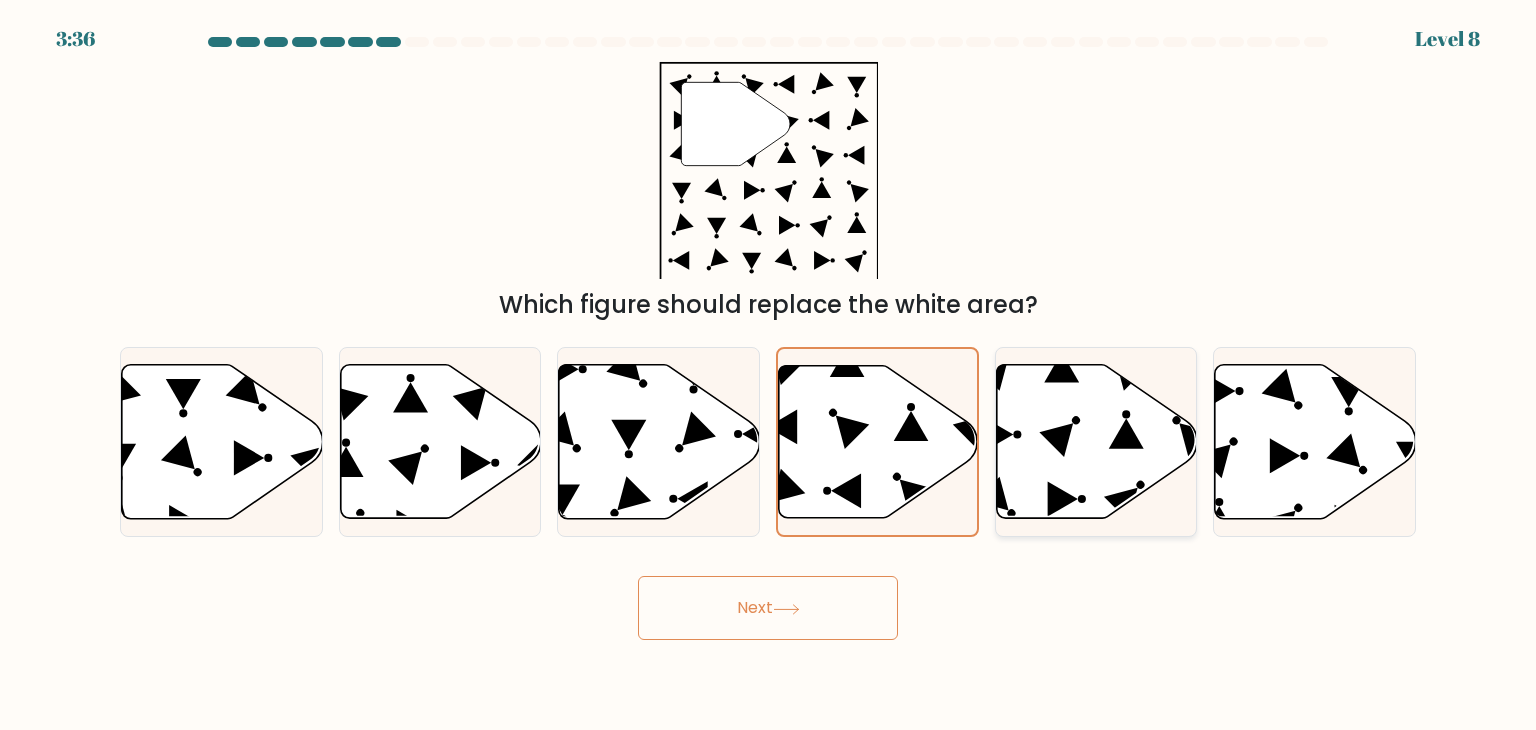 click at bounding box center [1096, 442] 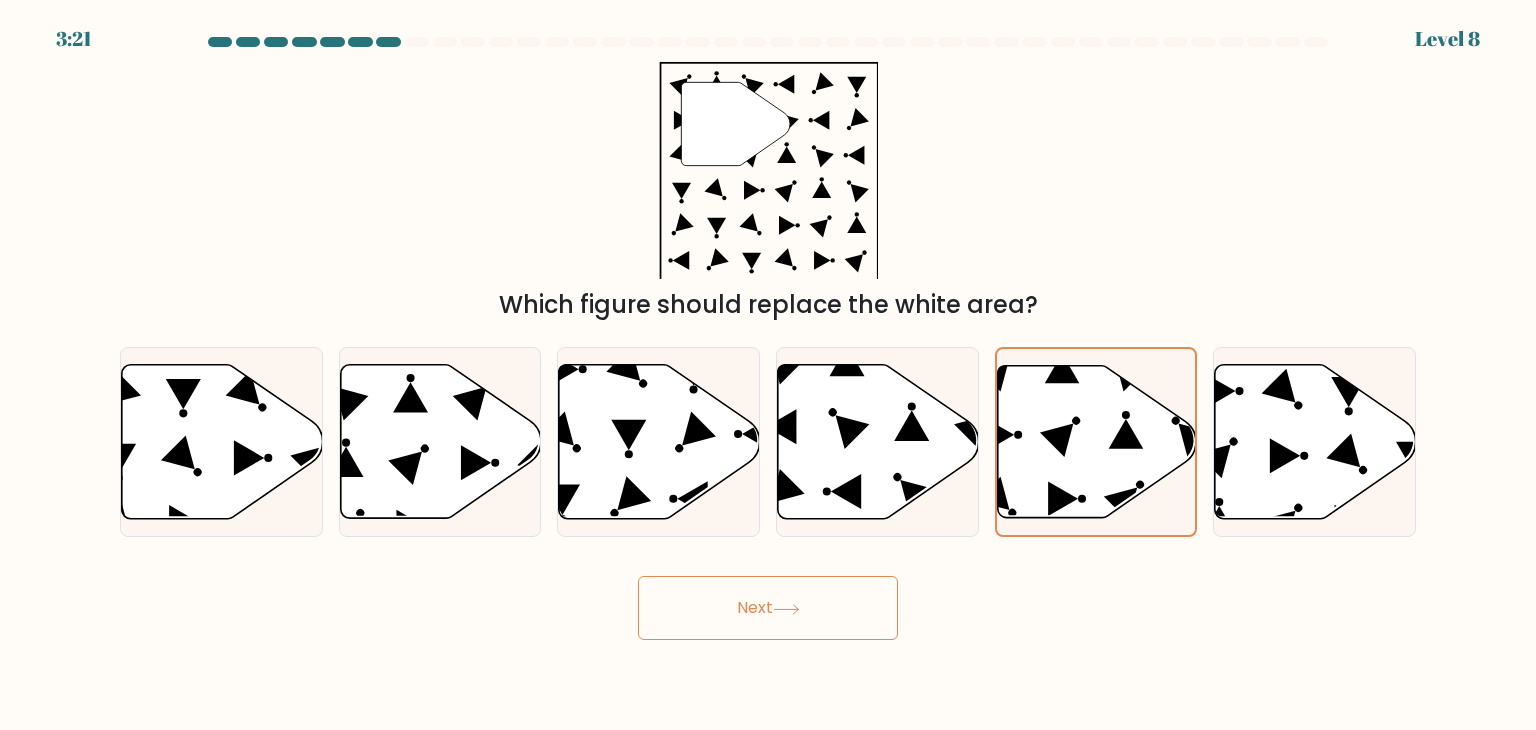 click on "Next" at bounding box center [768, 608] 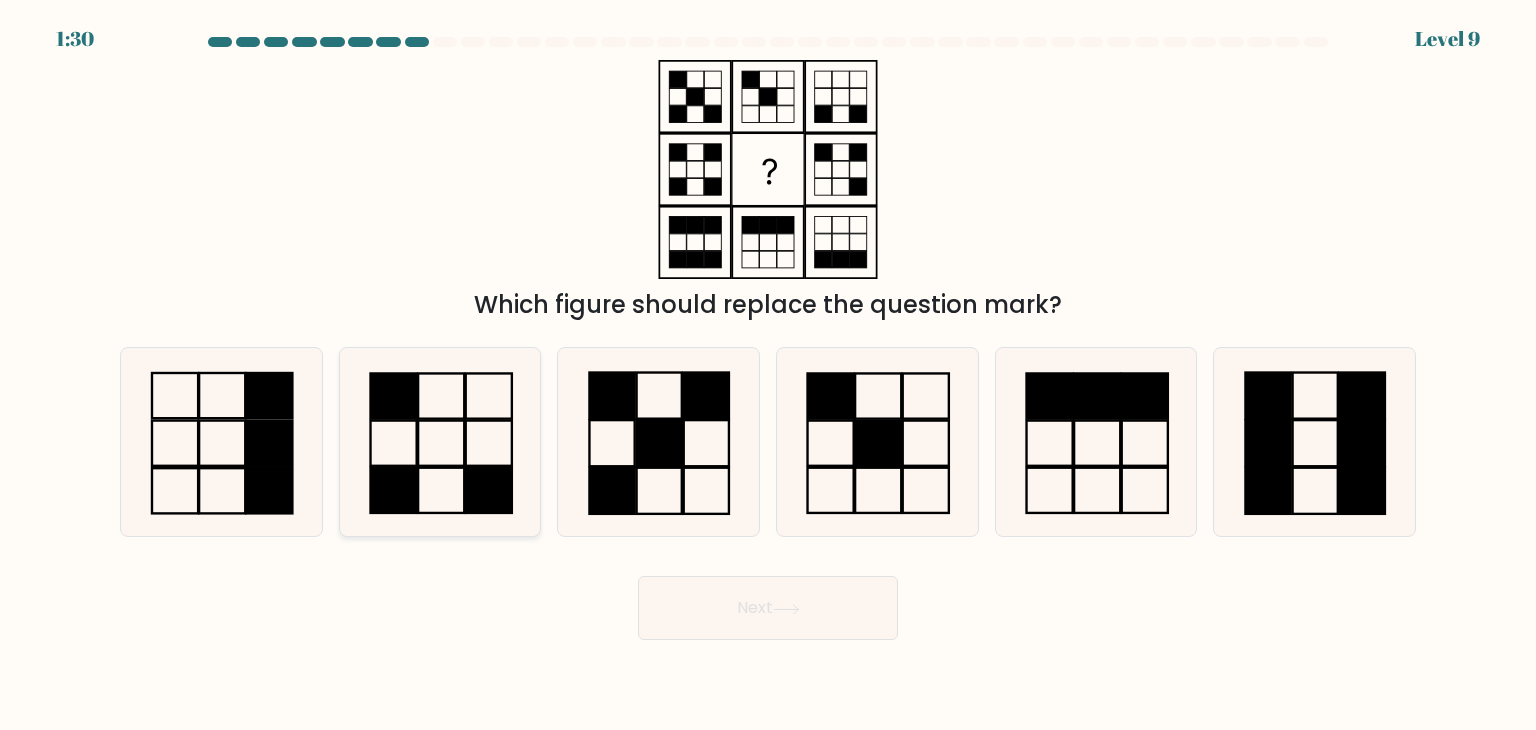 click at bounding box center (440, 442) 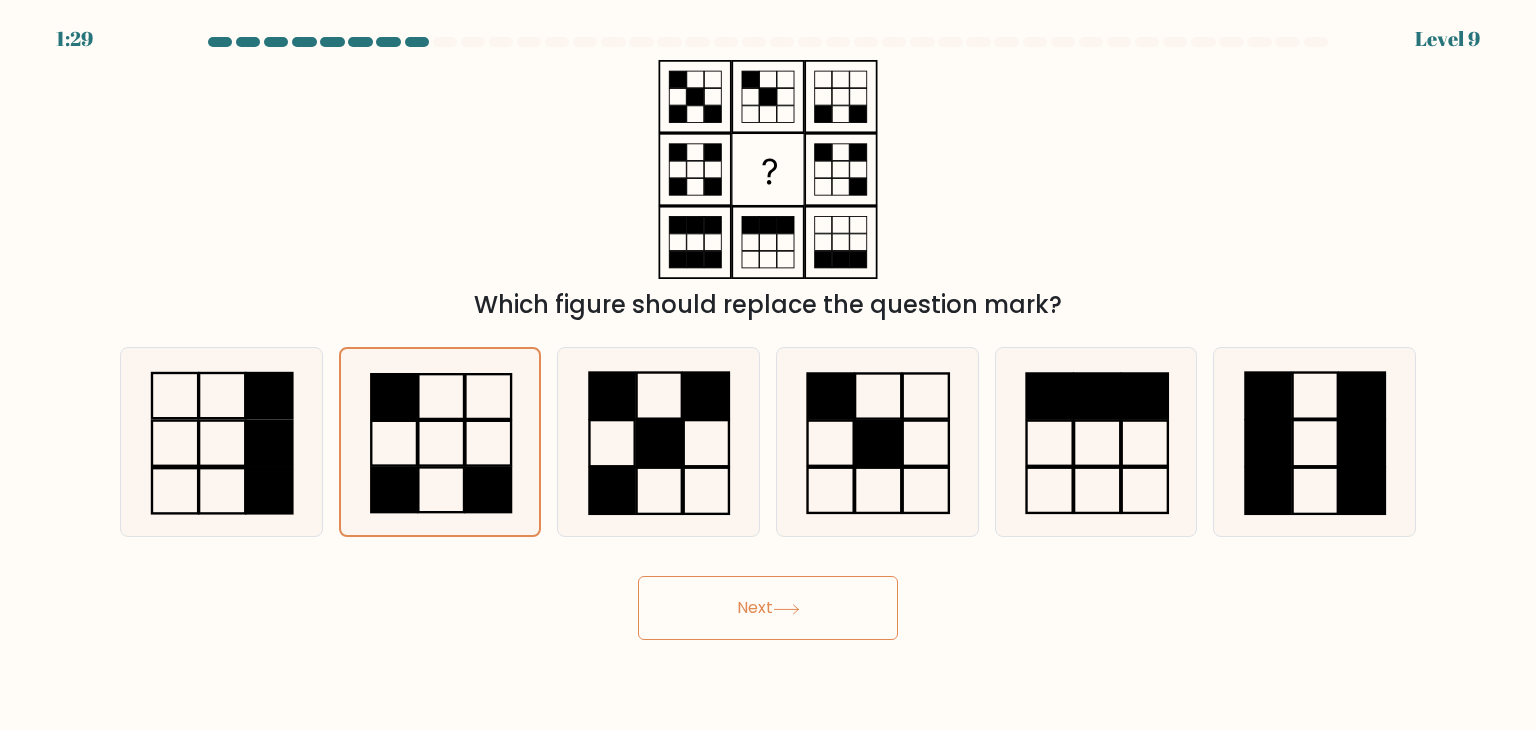 click on "Next" at bounding box center (768, 600) 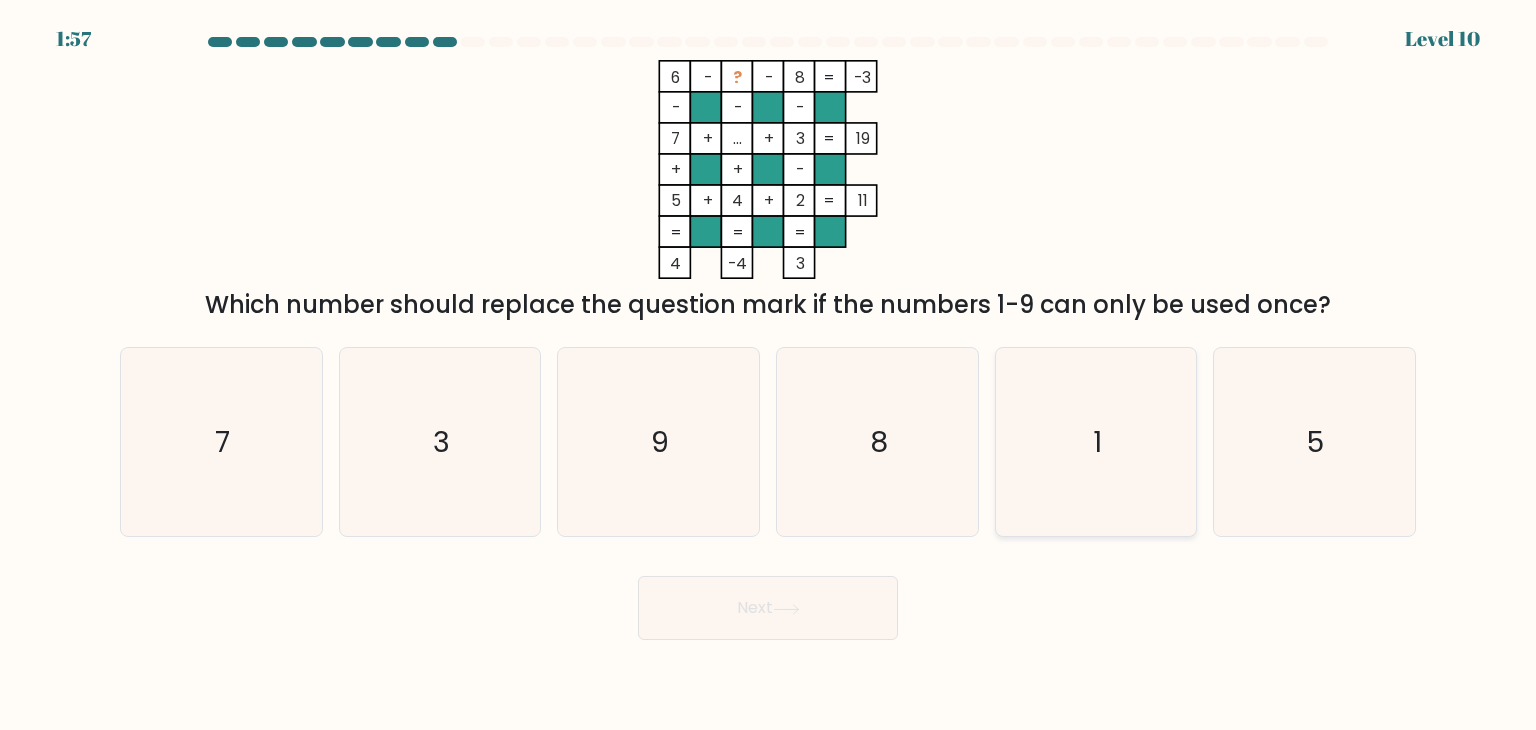 click on "1" at bounding box center [1096, 442] 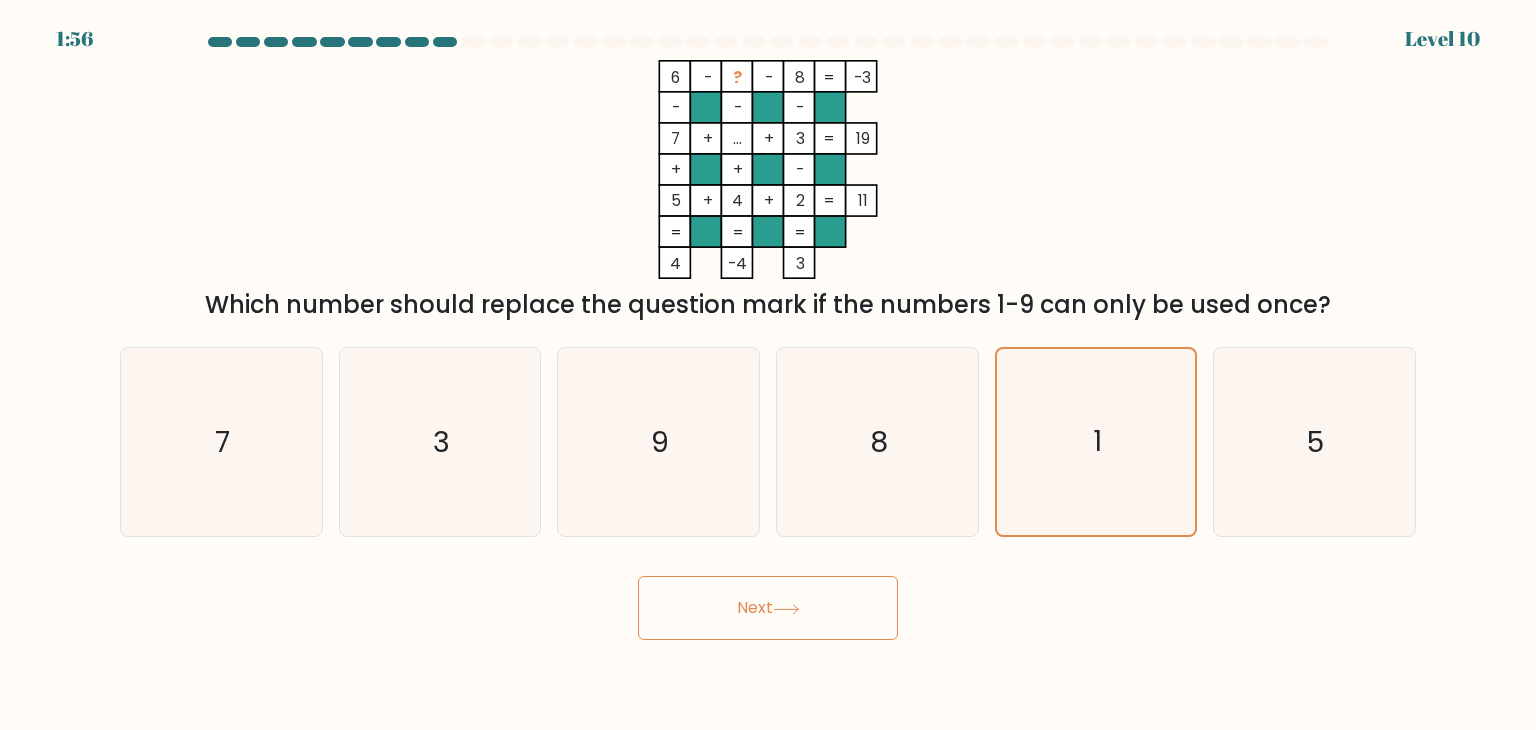 click on "Next" at bounding box center (768, 608) 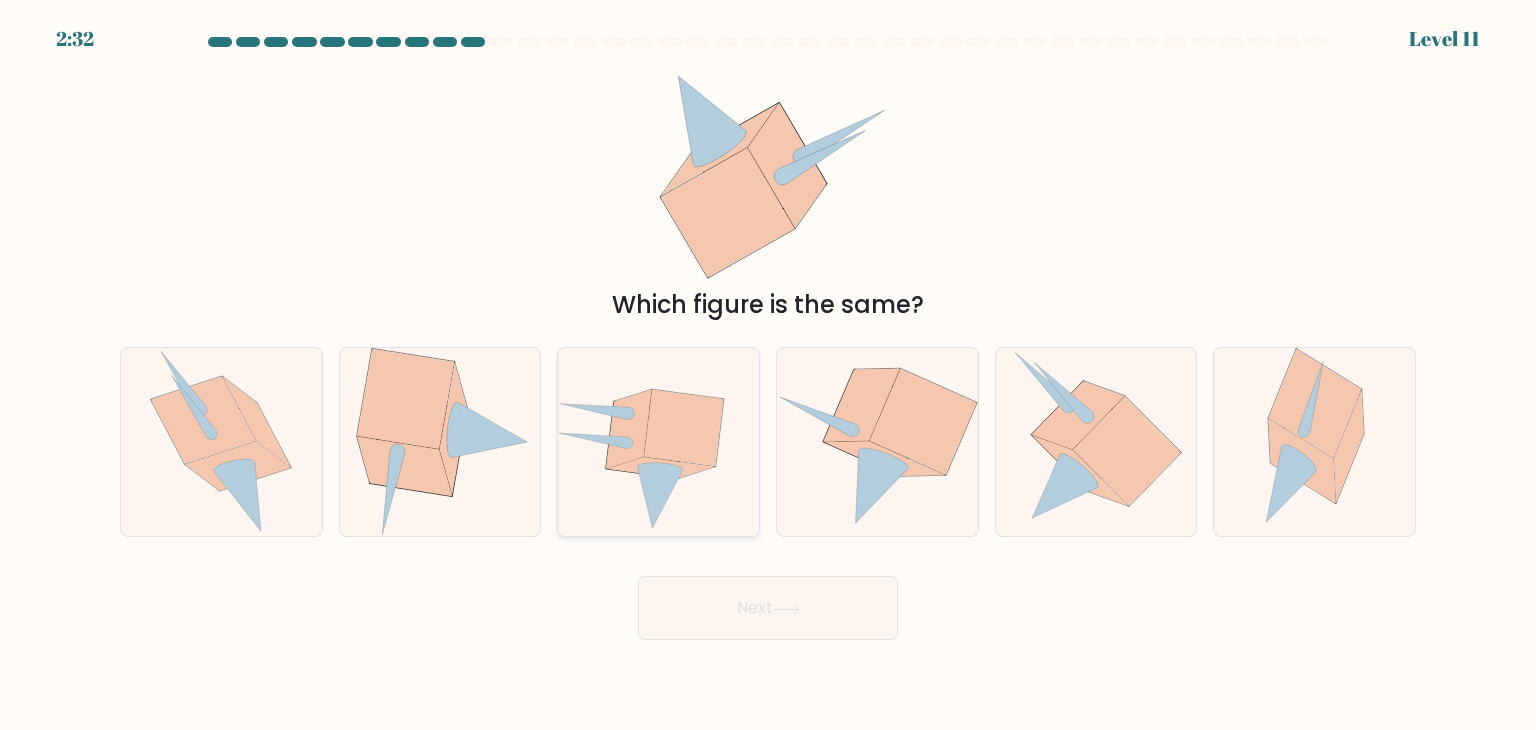 click at bounding box center [658, 442] 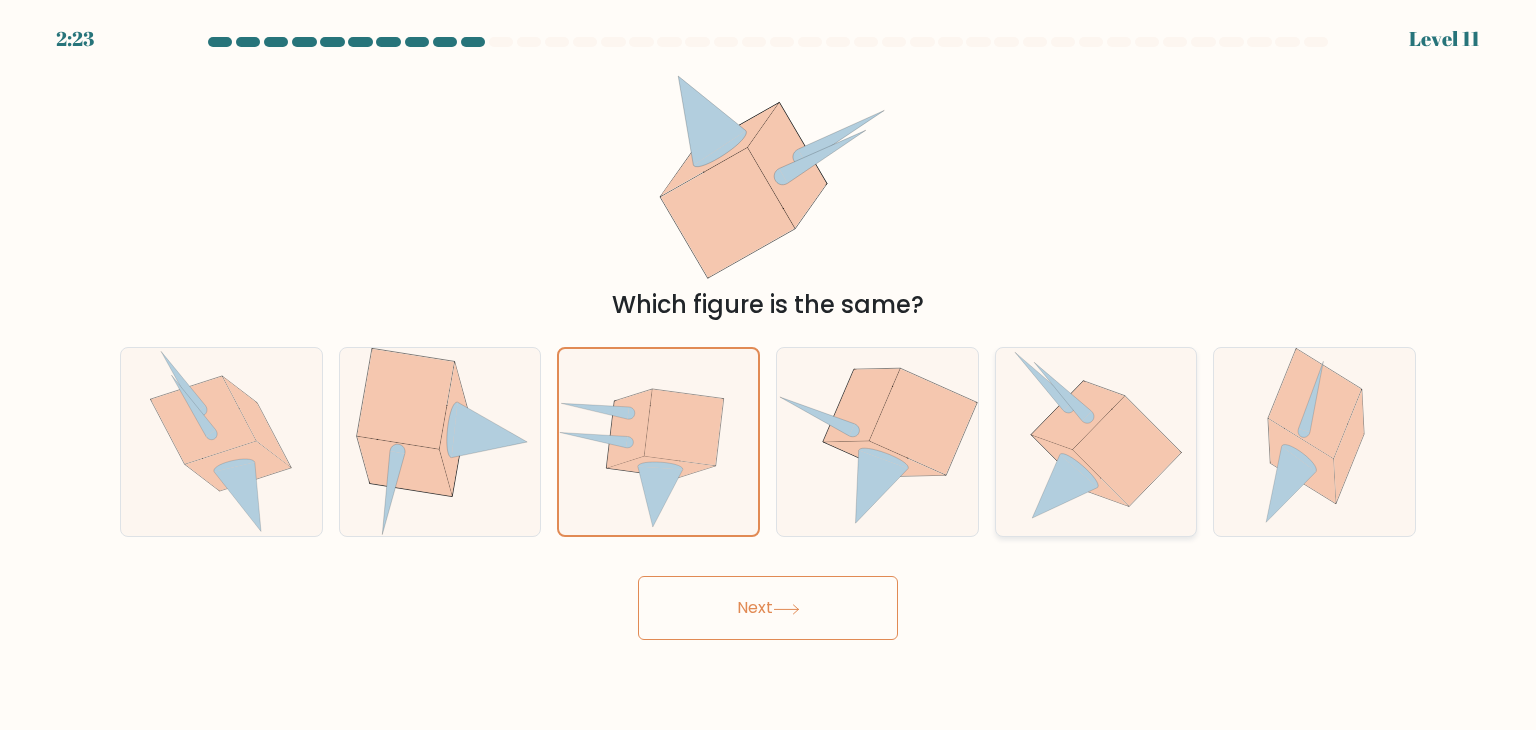 click at bounding box center [1127, 452] 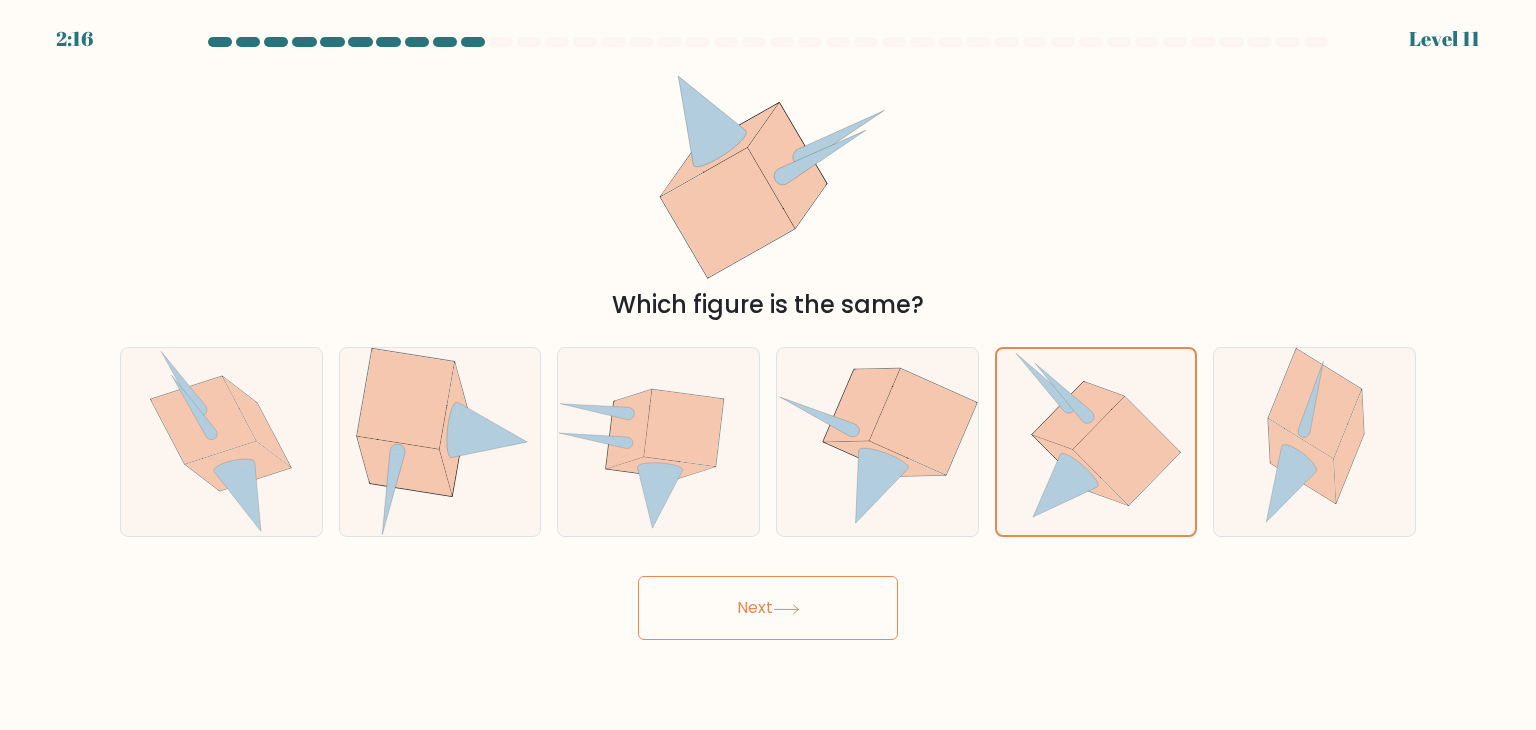 click on "Next" at bounding box center (768, 608) 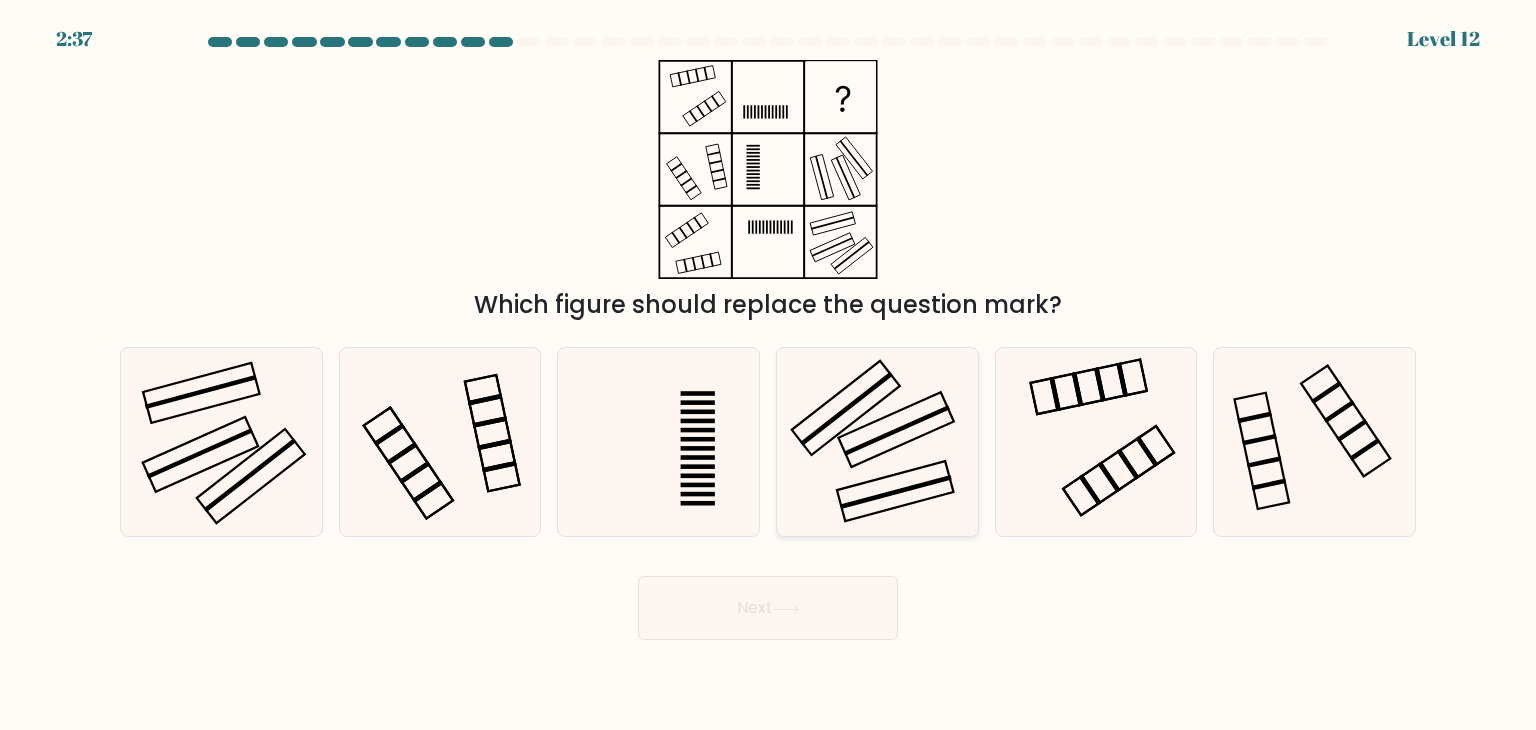 click at bounding box center (877, 442) 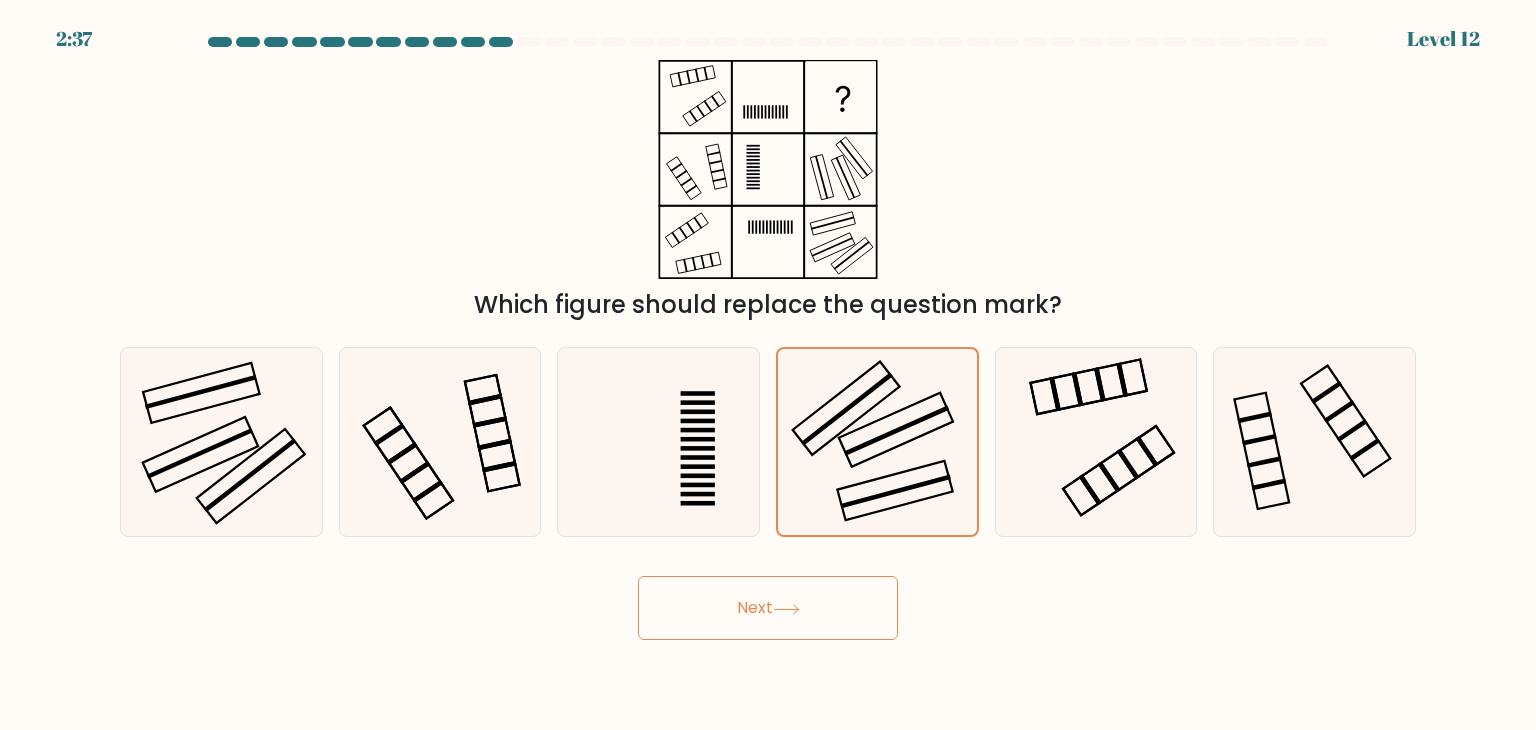 click at bounding box center [786, 608] 